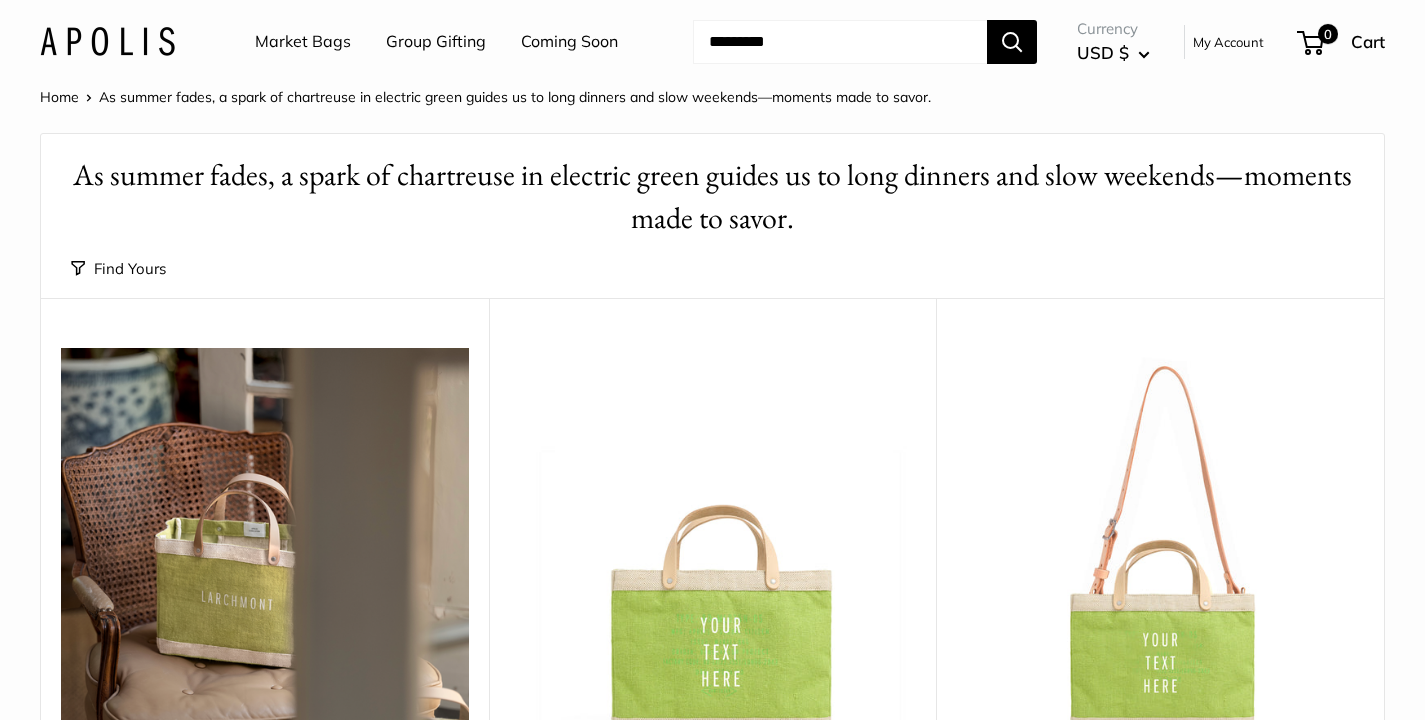 scroll, scrollTop: 0, scrollLeft: 0, axis: both 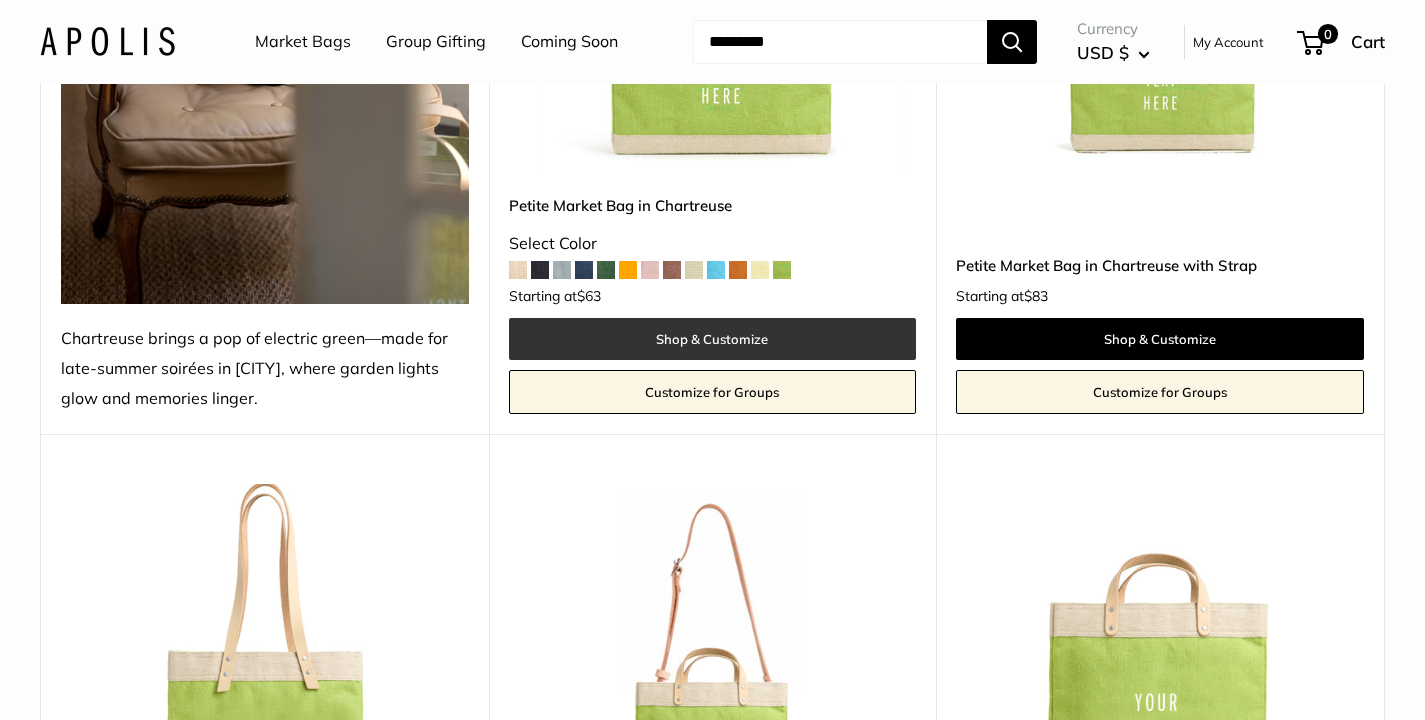 click on "Shop & Customize" at bounding box center [713, 339] 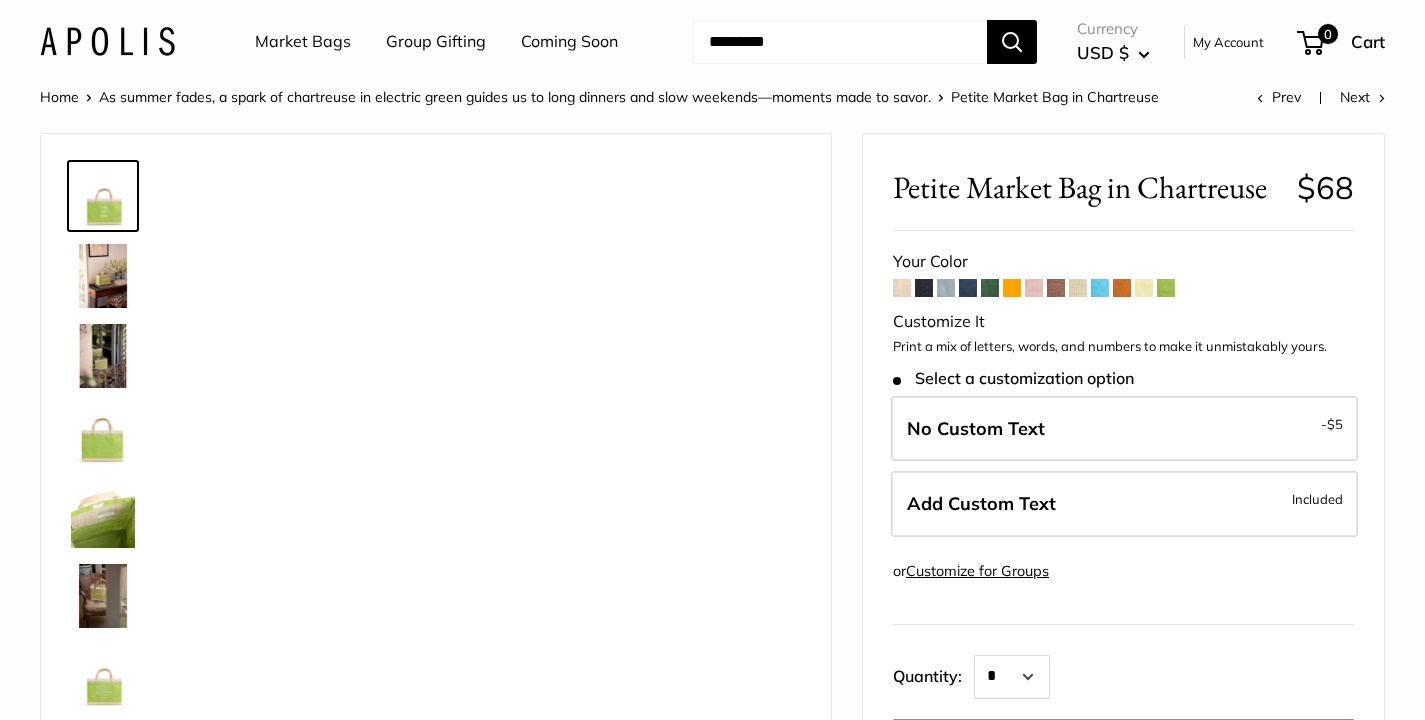 scroll, scrollTop: 0, scrollLeft: 0, axis: both 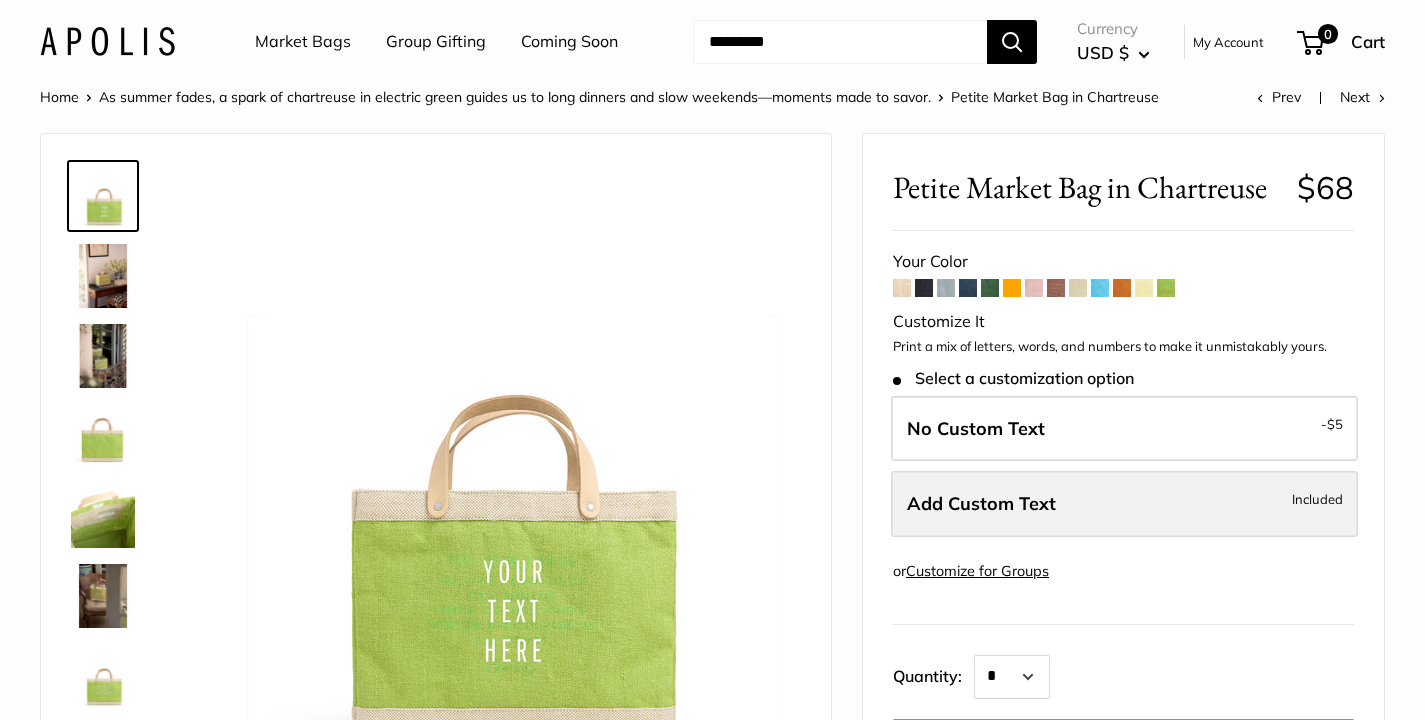 click on "Add Custom Text
Included" at bounding box center (1124, 504) 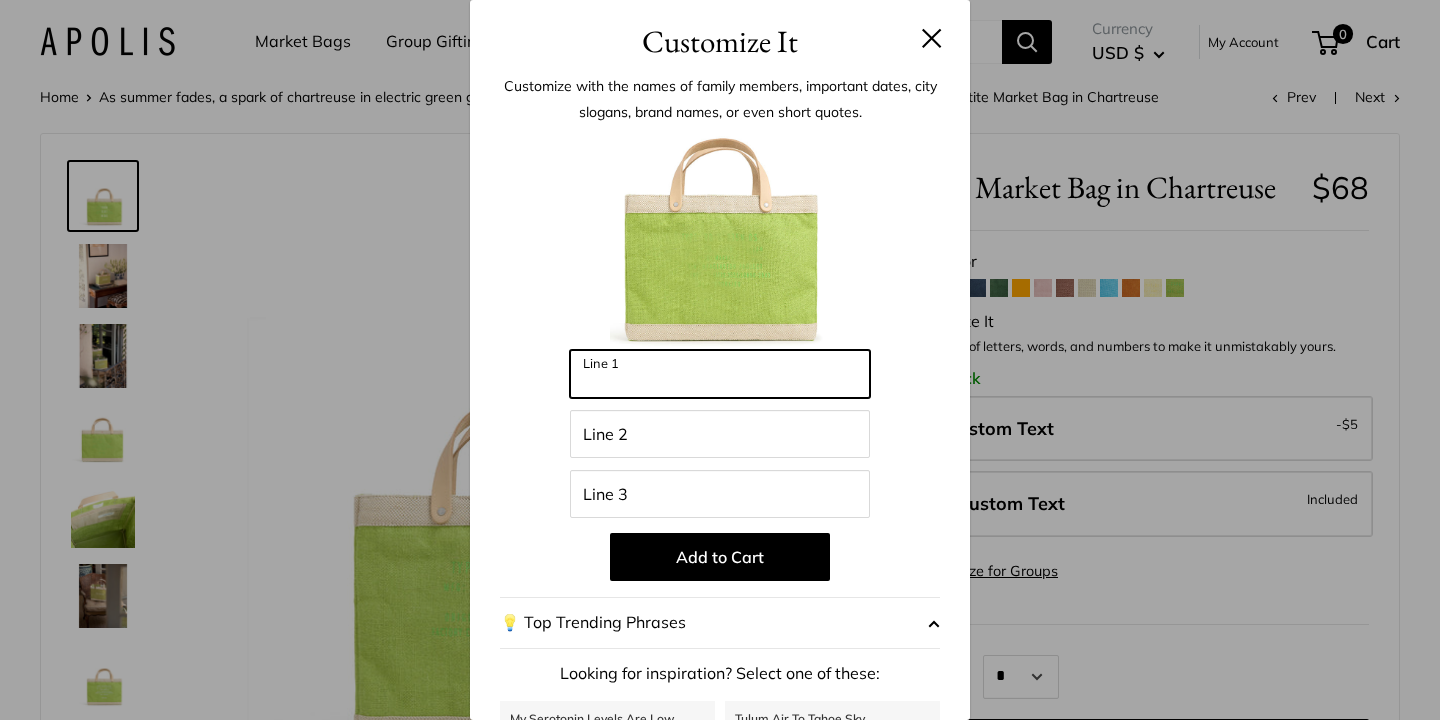 click on "Line 1" at bounding box center (720, 374) 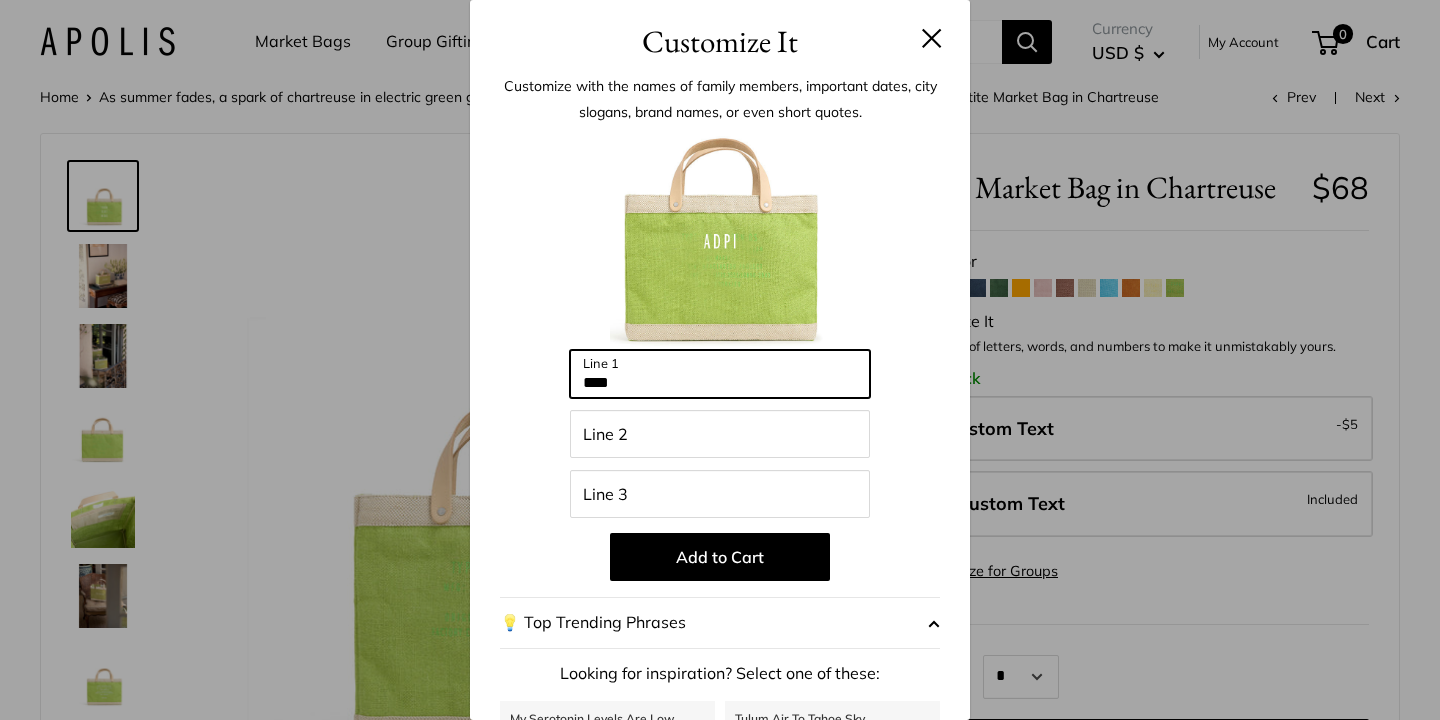 type on "****" 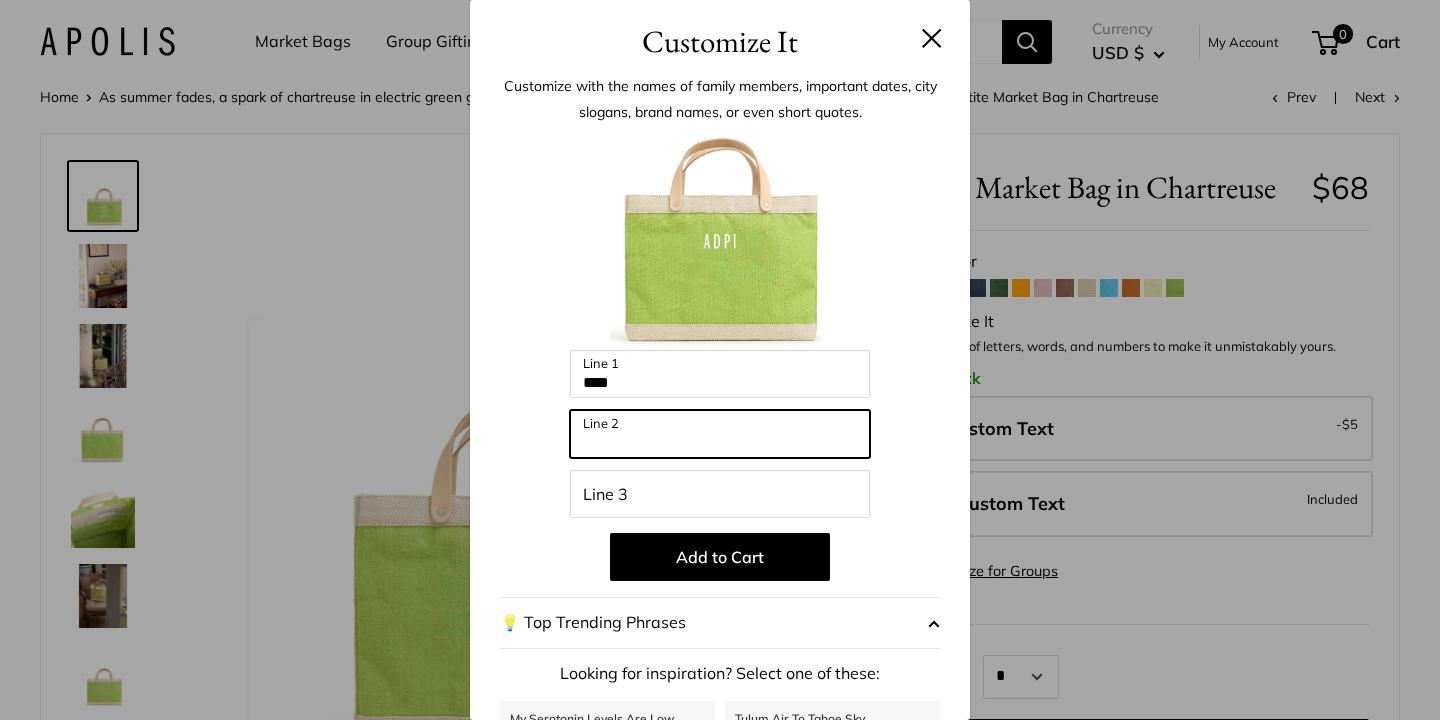 click on "Line 2" at bounding box center [720, 434] 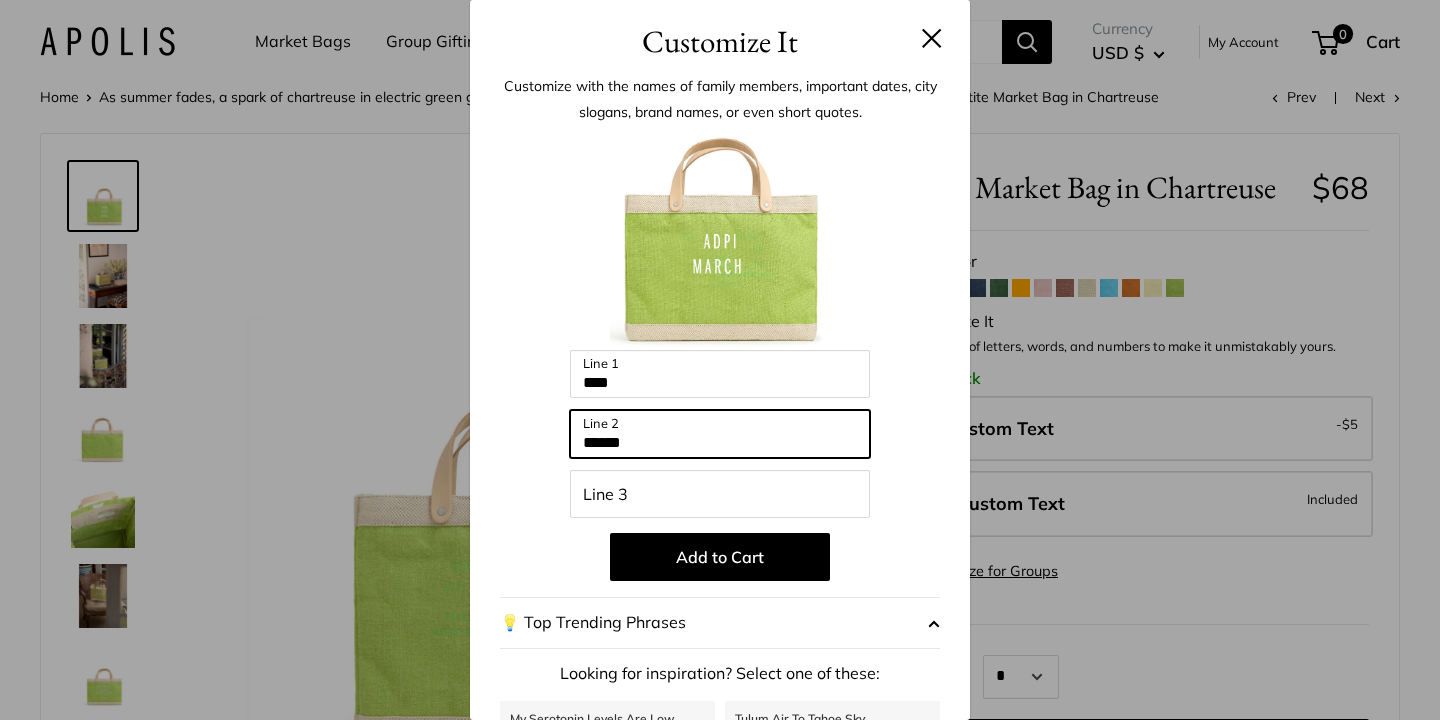 type on "*****" 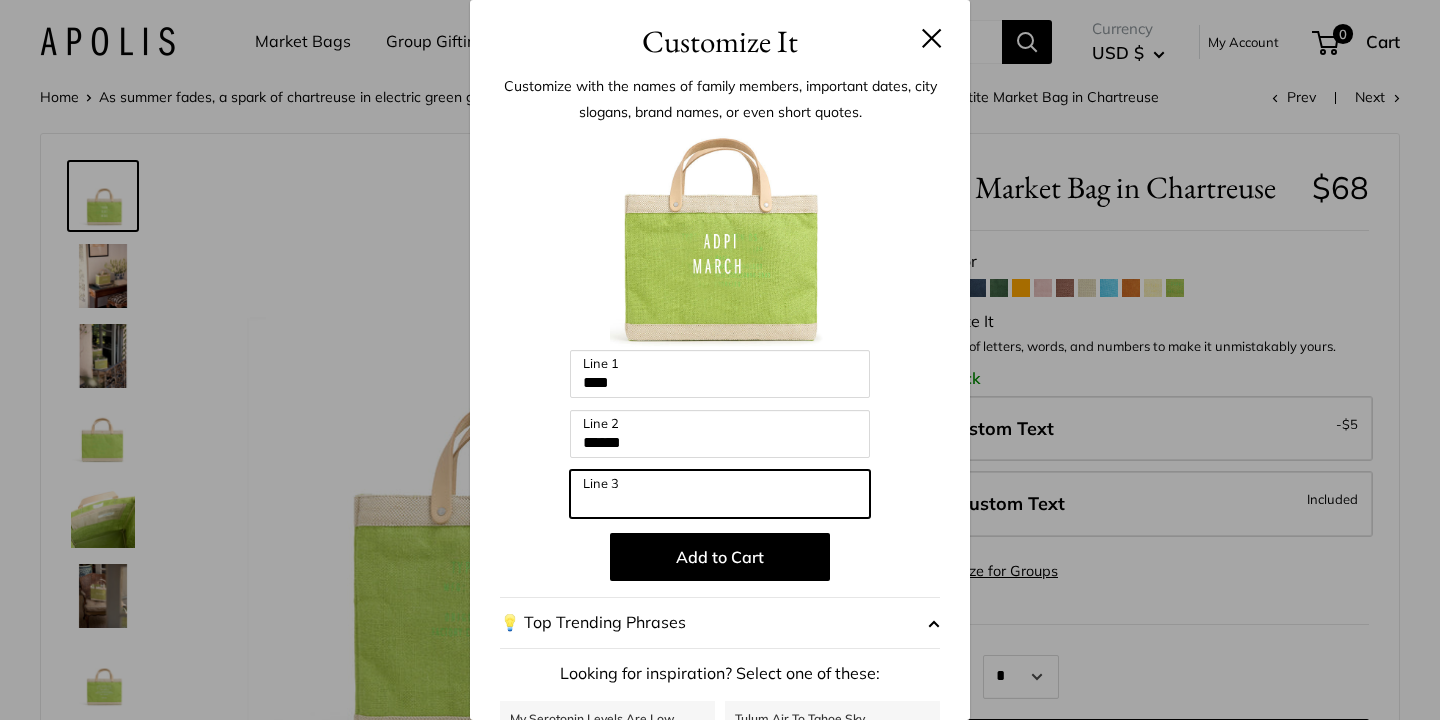 click on "Line 3" at bounding box center [720, 494] 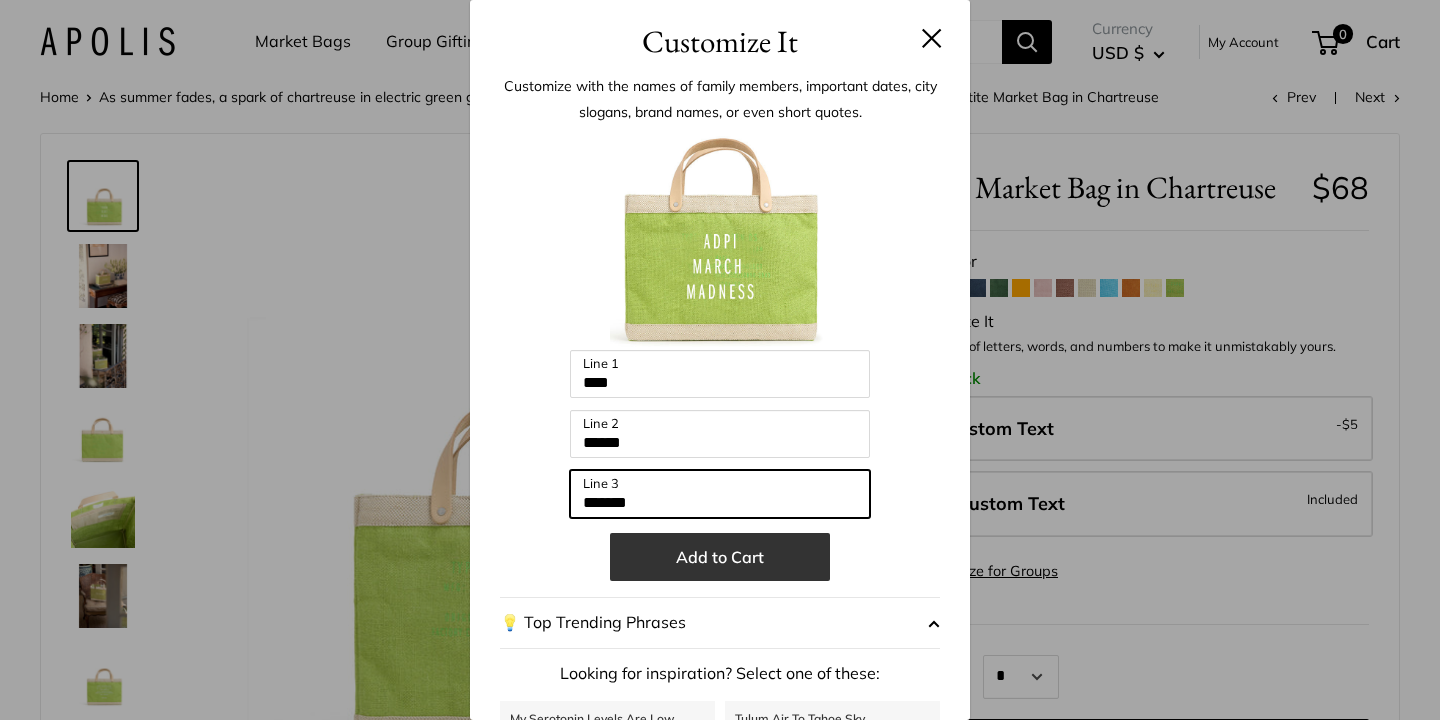 type on "*******" 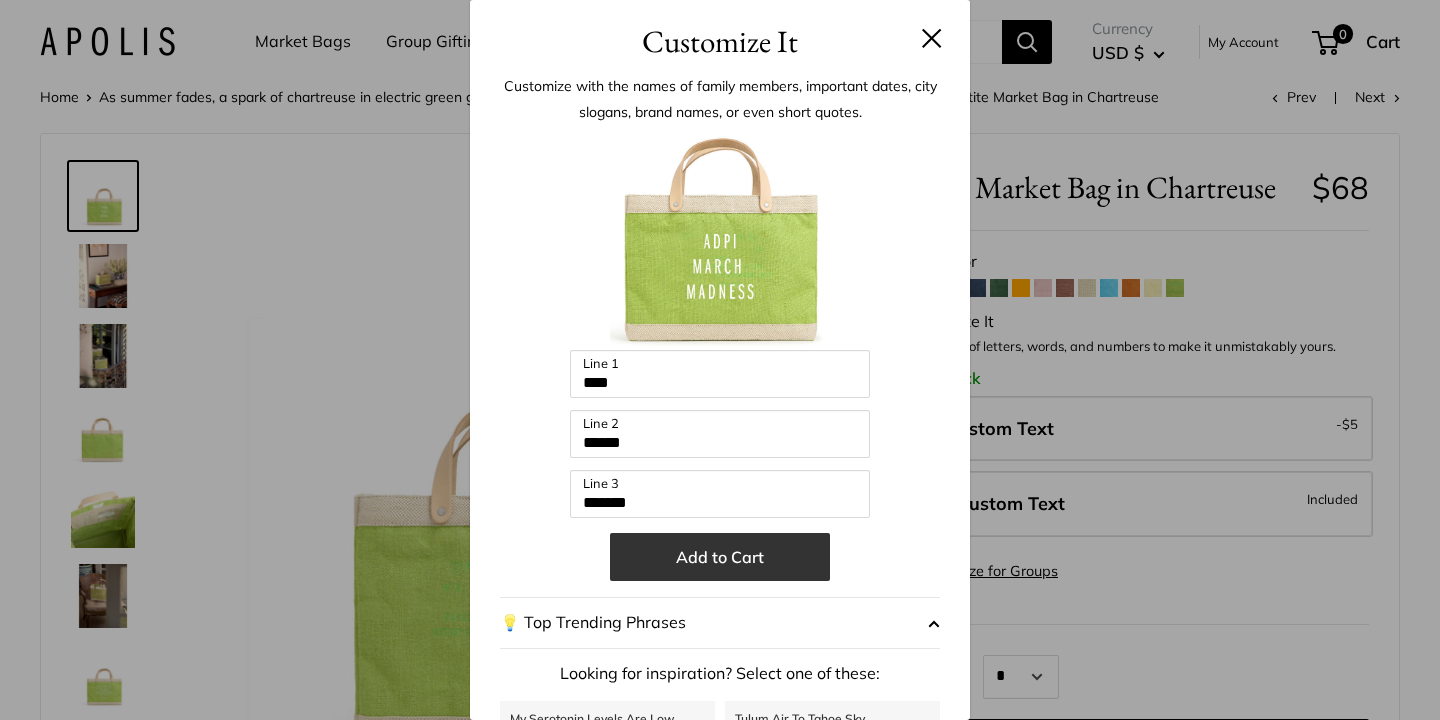 click on "Add to Cart" at bounding box center (720, 557) 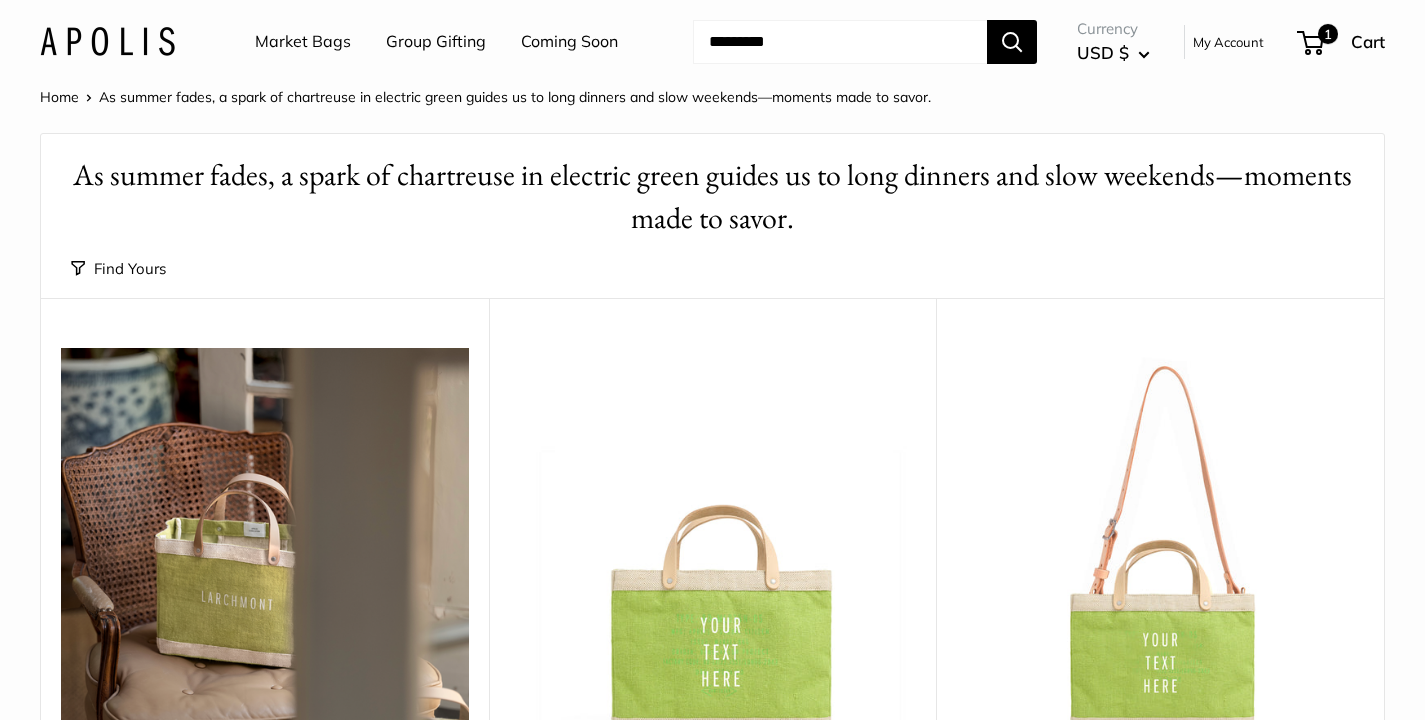 scroll, scrollTop: 0, scrollLeft: 0, axis: both 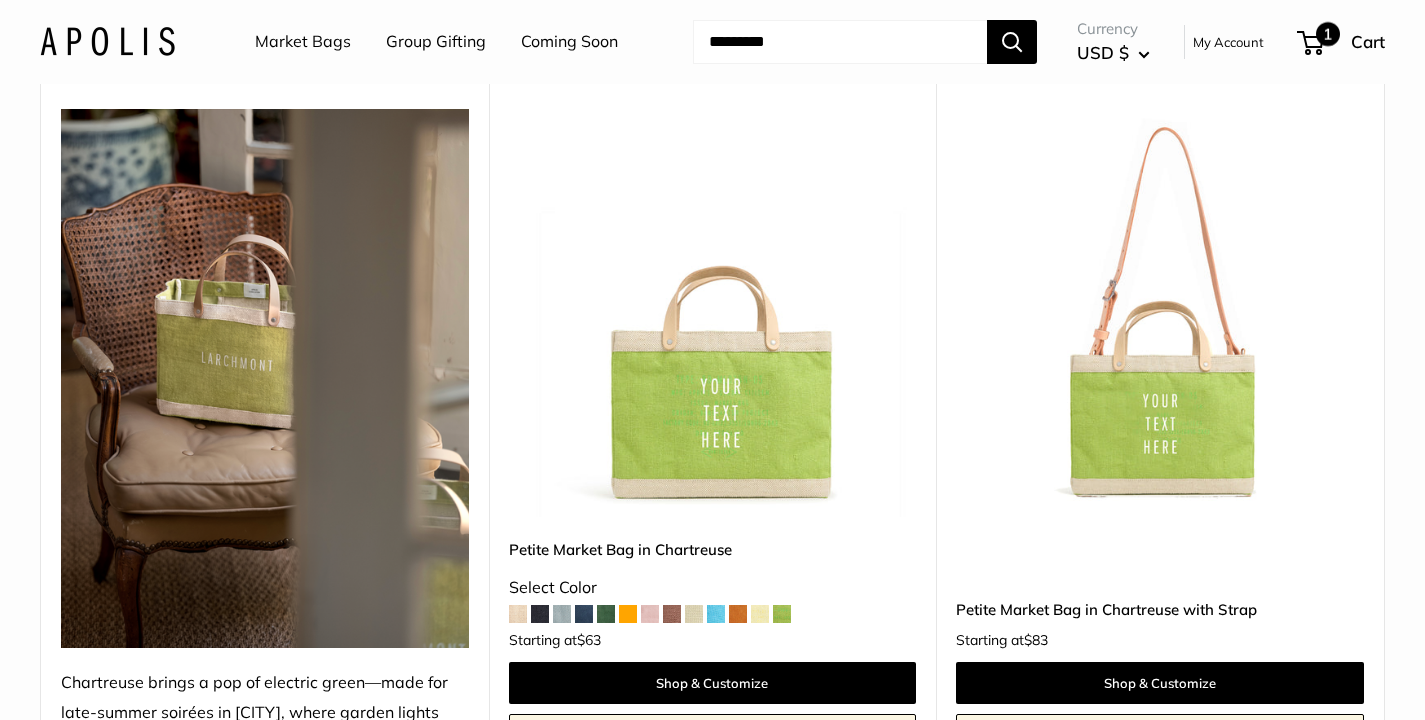 click on "1" at bounding box center [1328, 34] 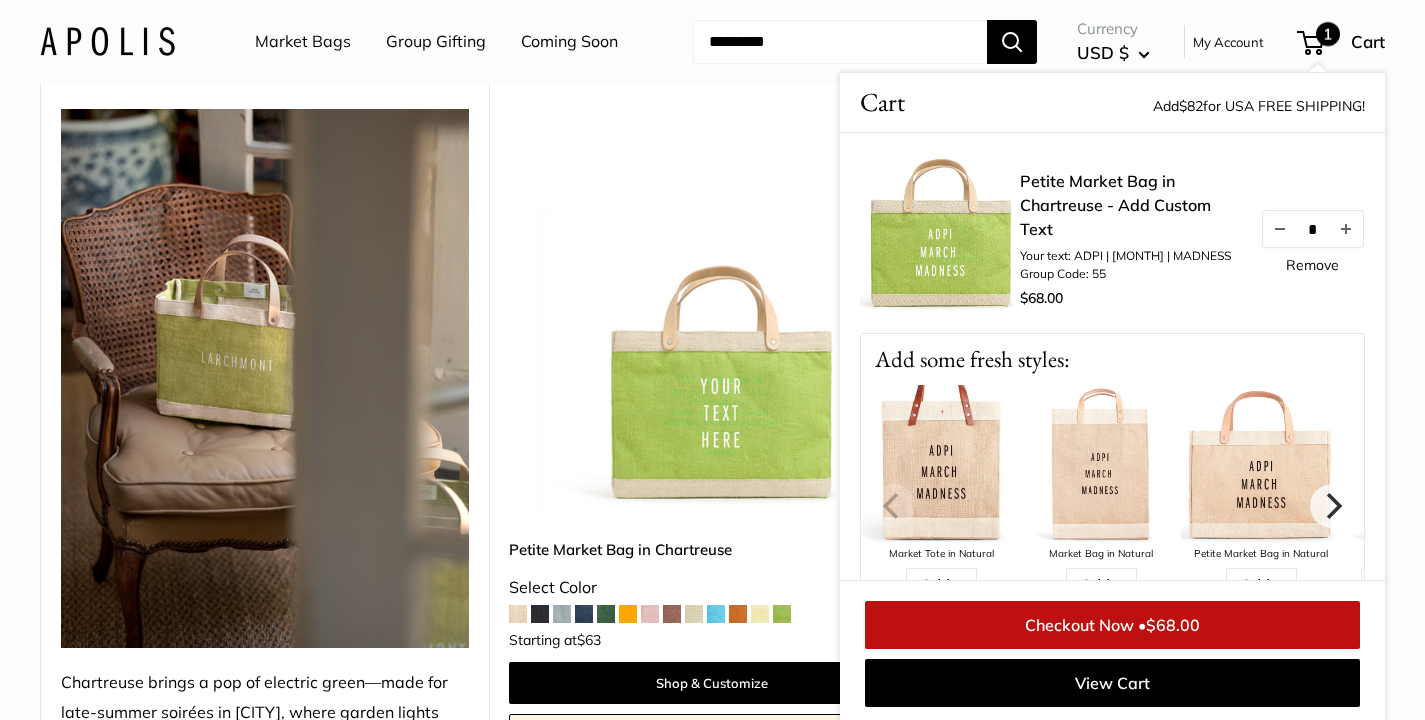 click at bounding box center (940, 233) 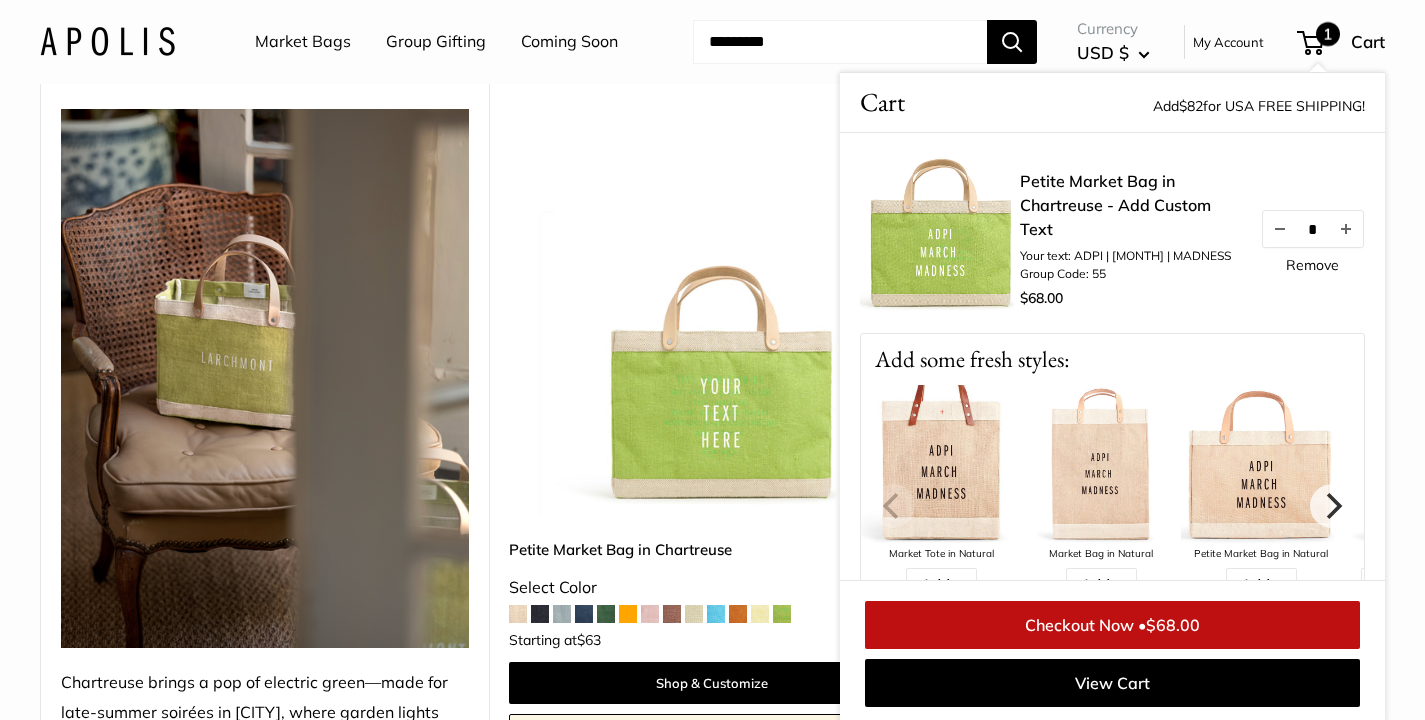 click at bounding box center [940, 233] 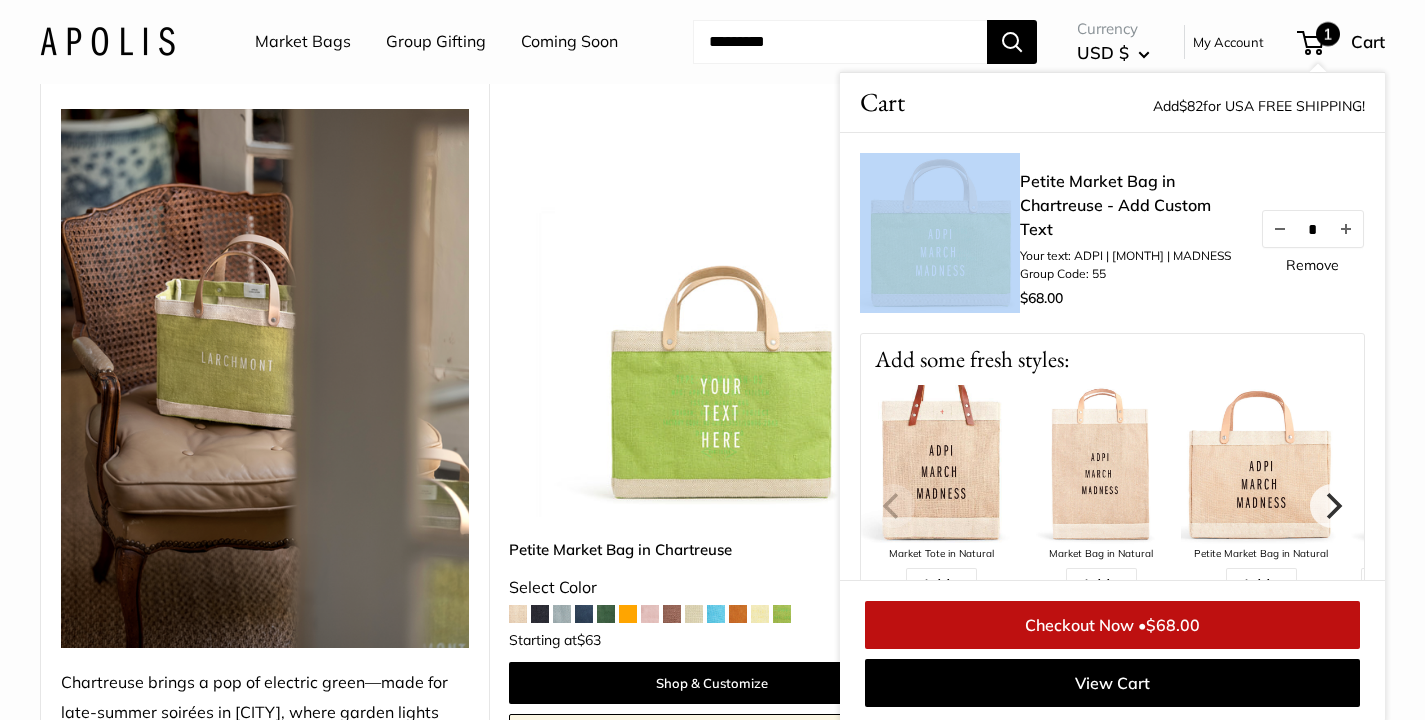 click at bounding box center (940, 233) 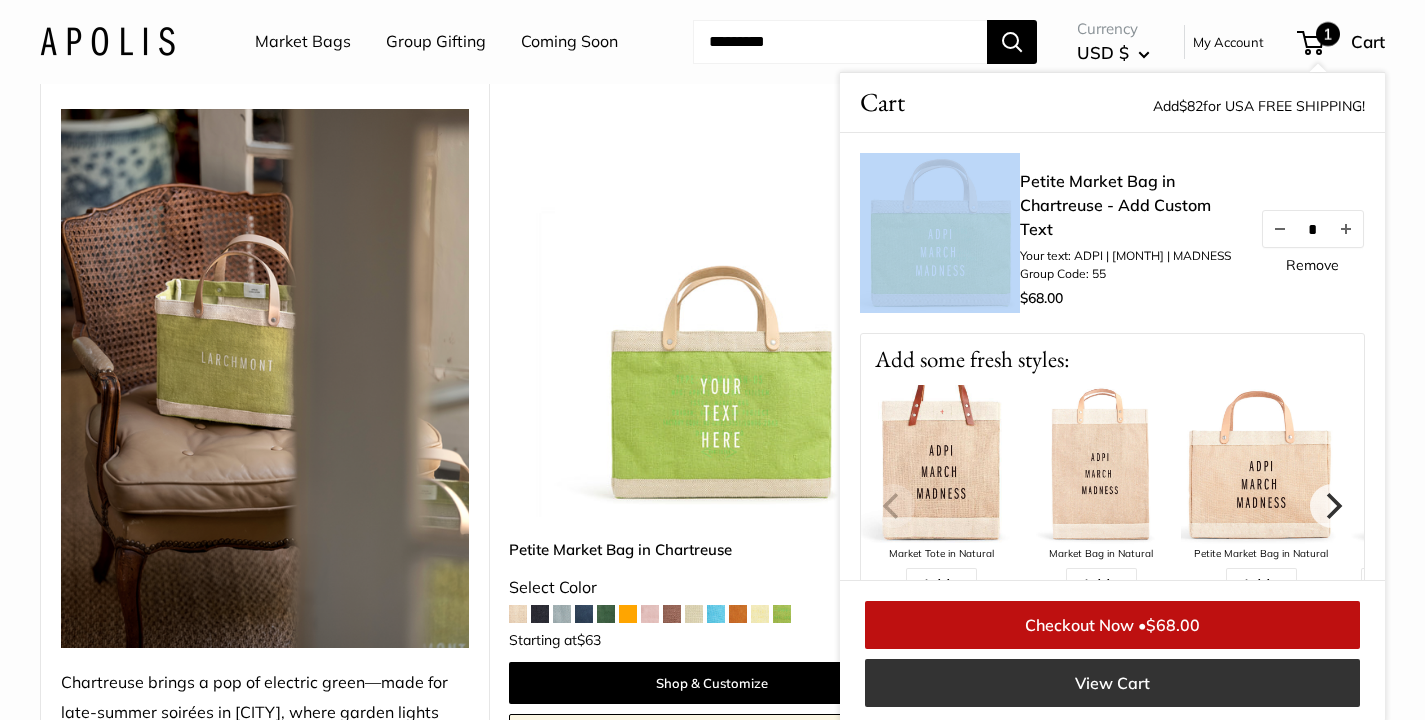 click on "View Cart" at bounding box center (1112, 683) 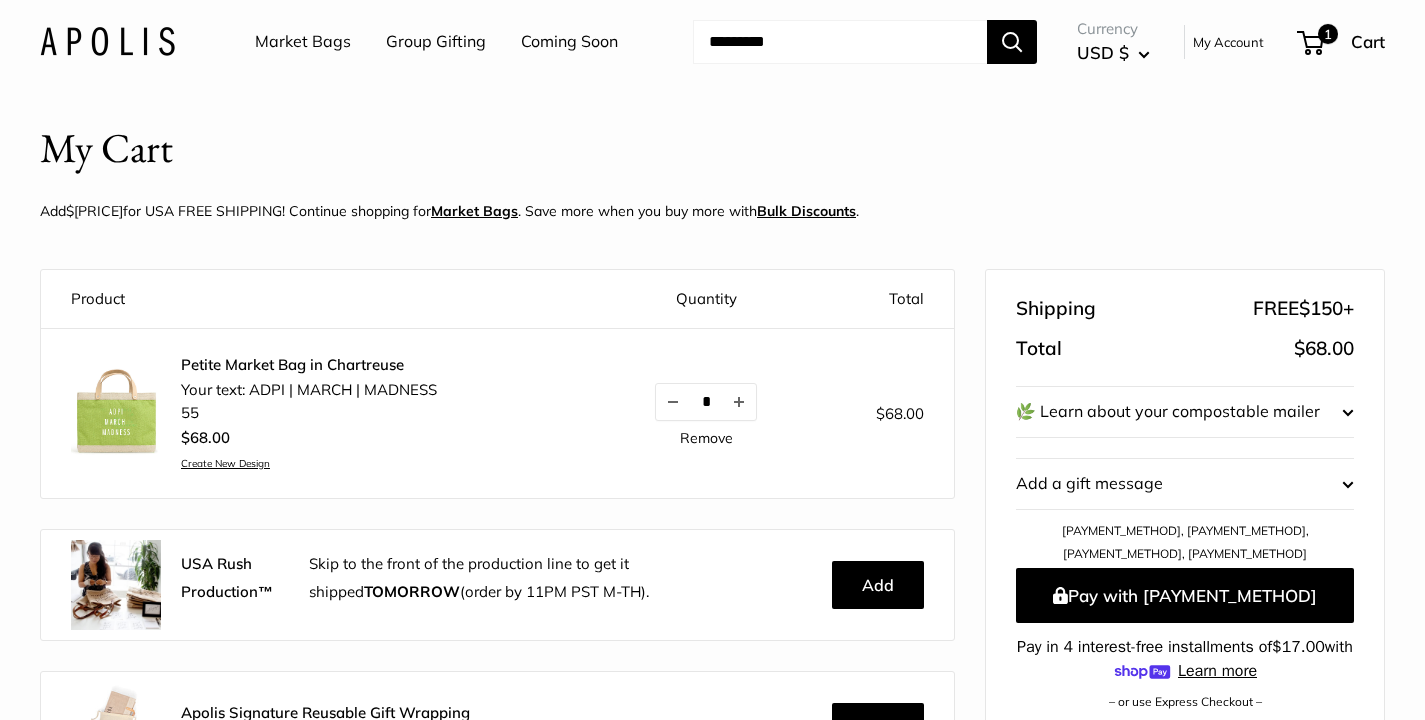 scroll, scrollTop: 0, scrollLeft: 0, axis: both 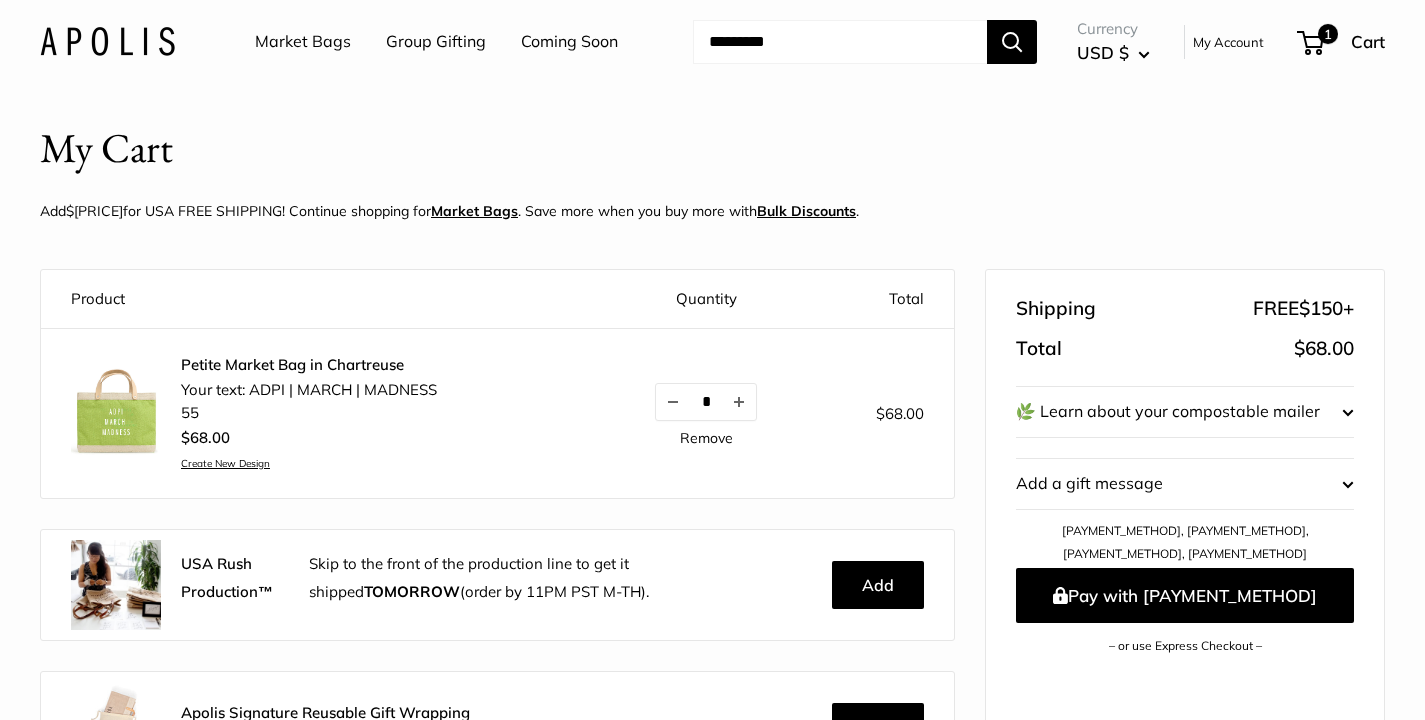 click on "Create New Design" at bounding box center (309, 463) 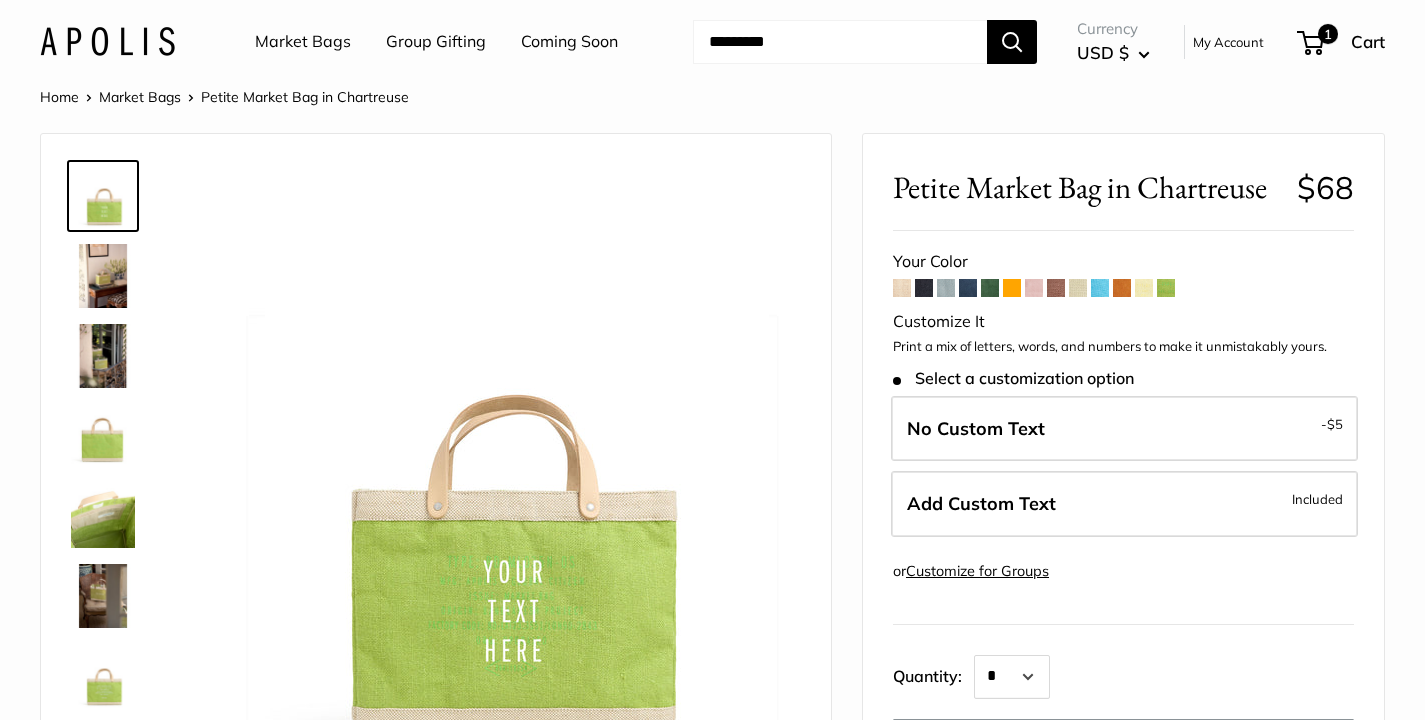 scroll, scrollTop: 0, scrollLeft: 0, axis: both 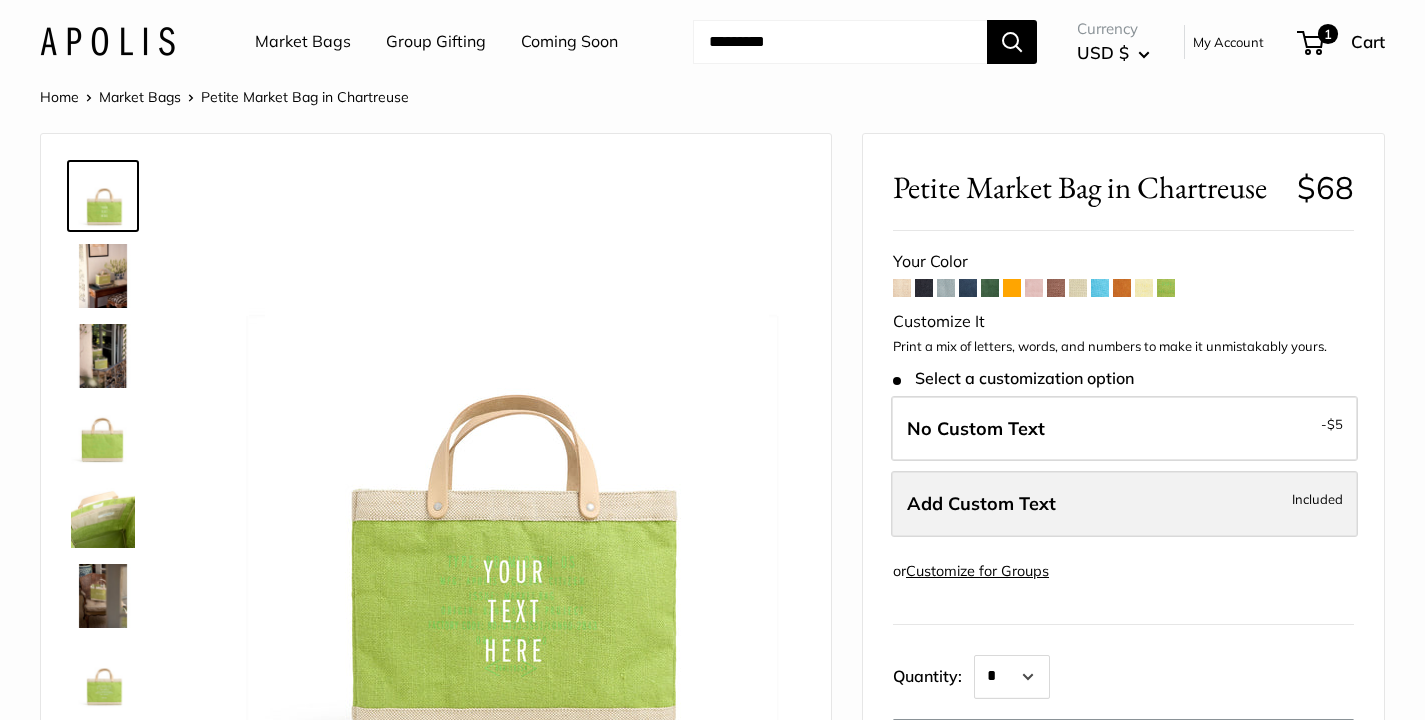 click on "Add Custom Text" at bounding box center (981, 503) 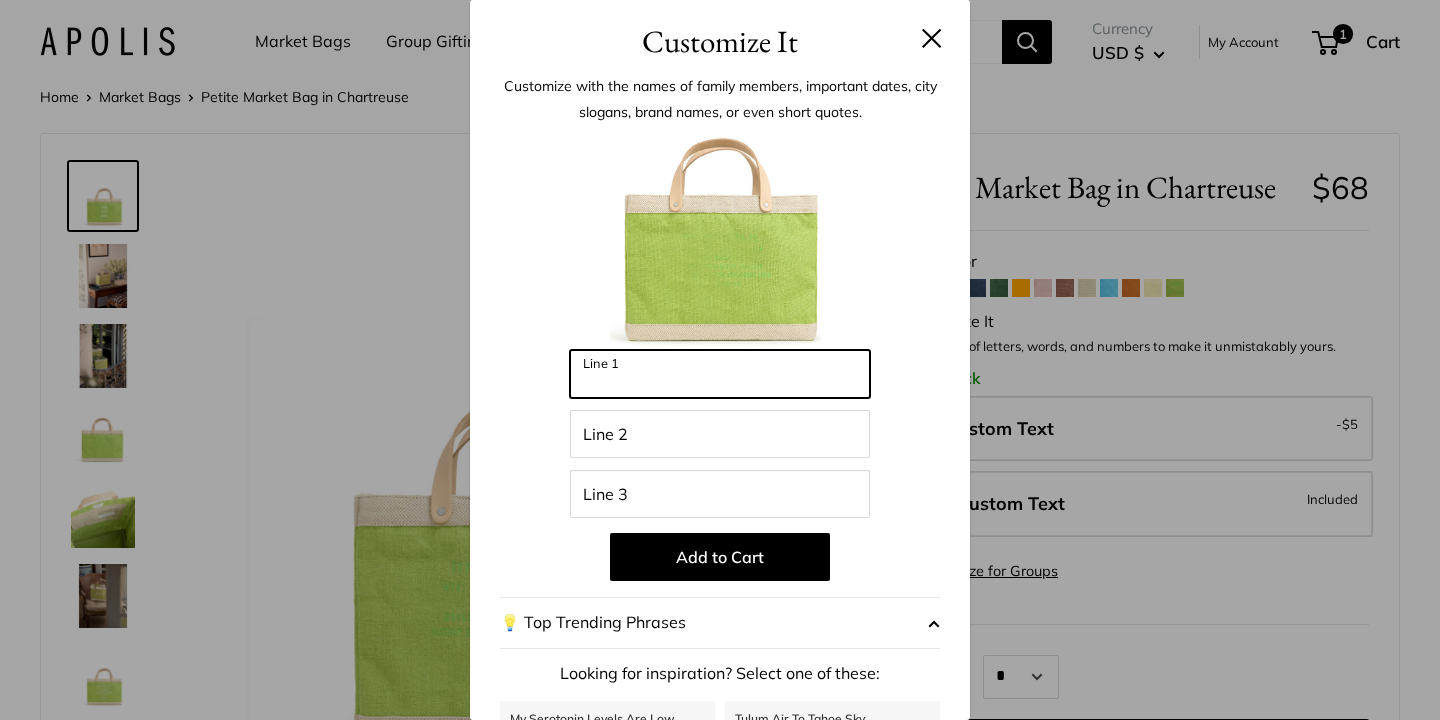 click on "Line 1" at bounding box center (720, 374) 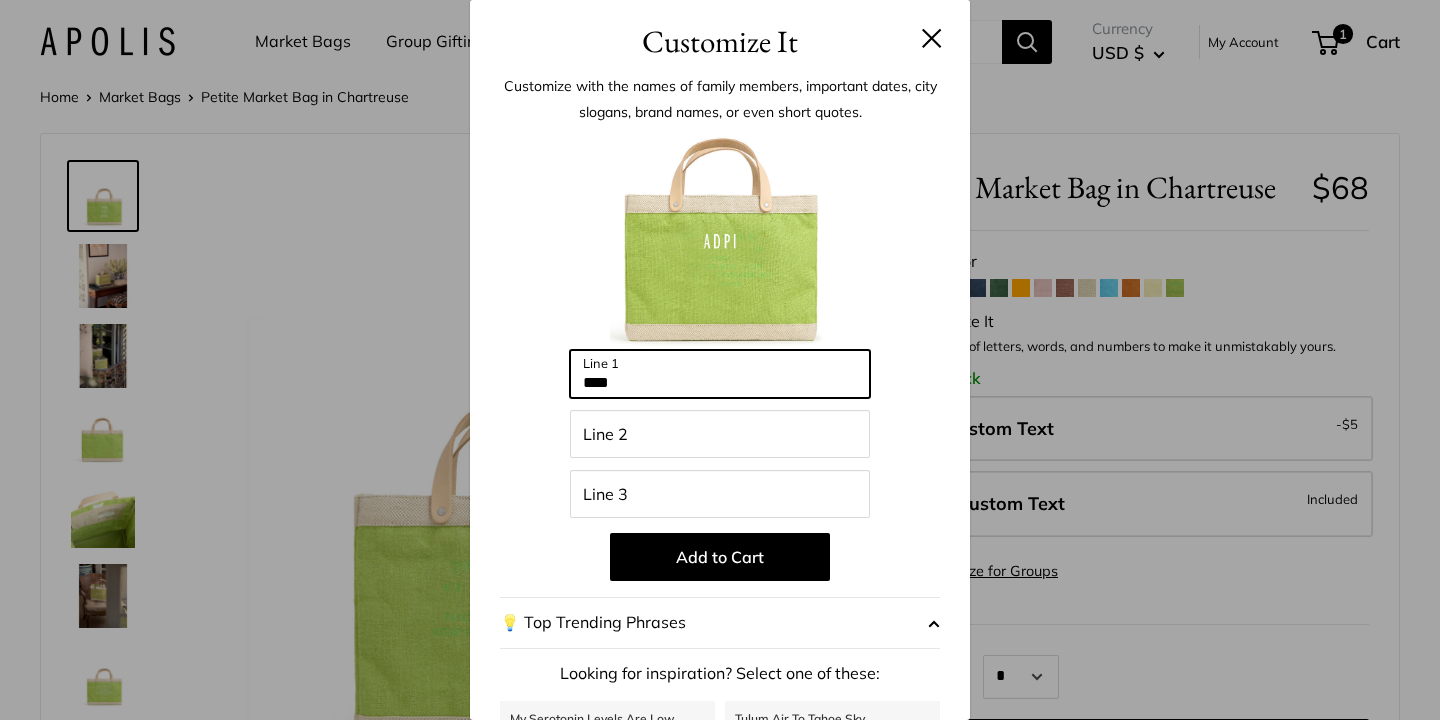 type on "****" 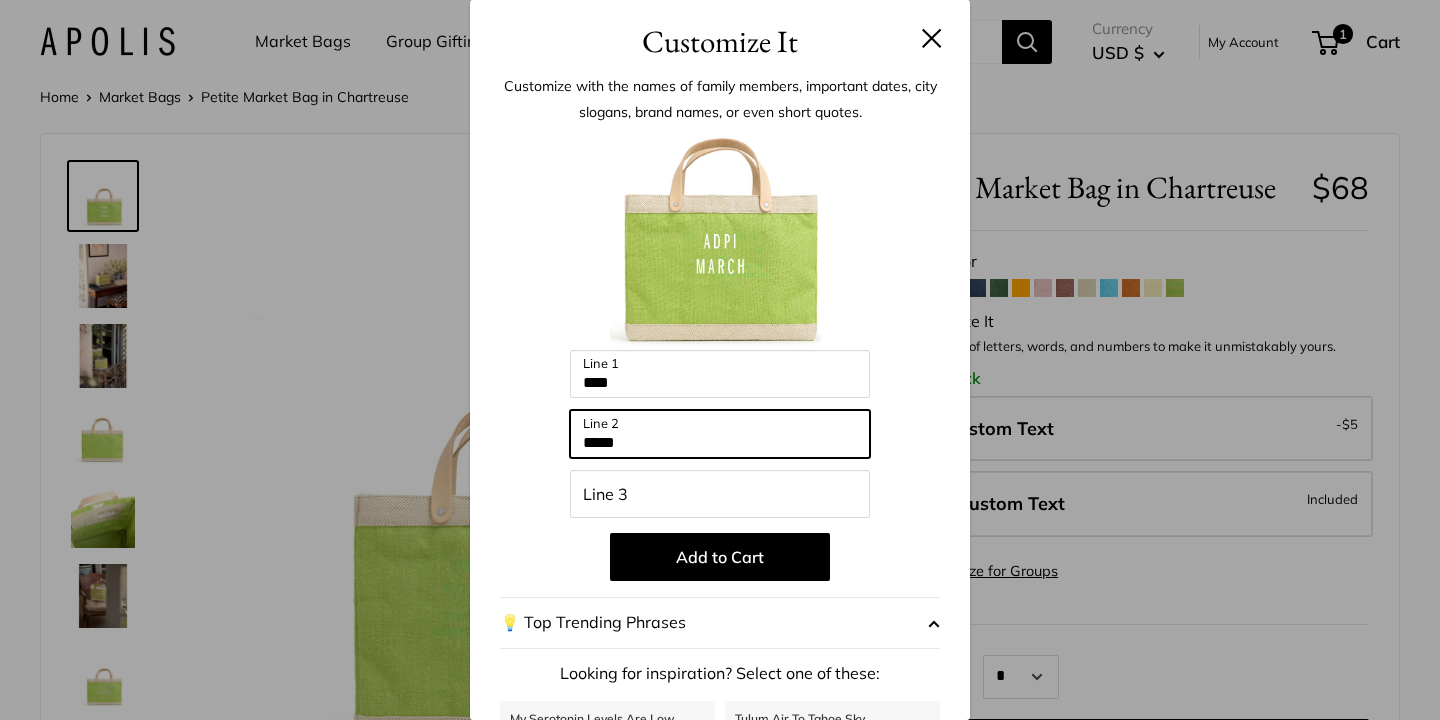 type on "*****" 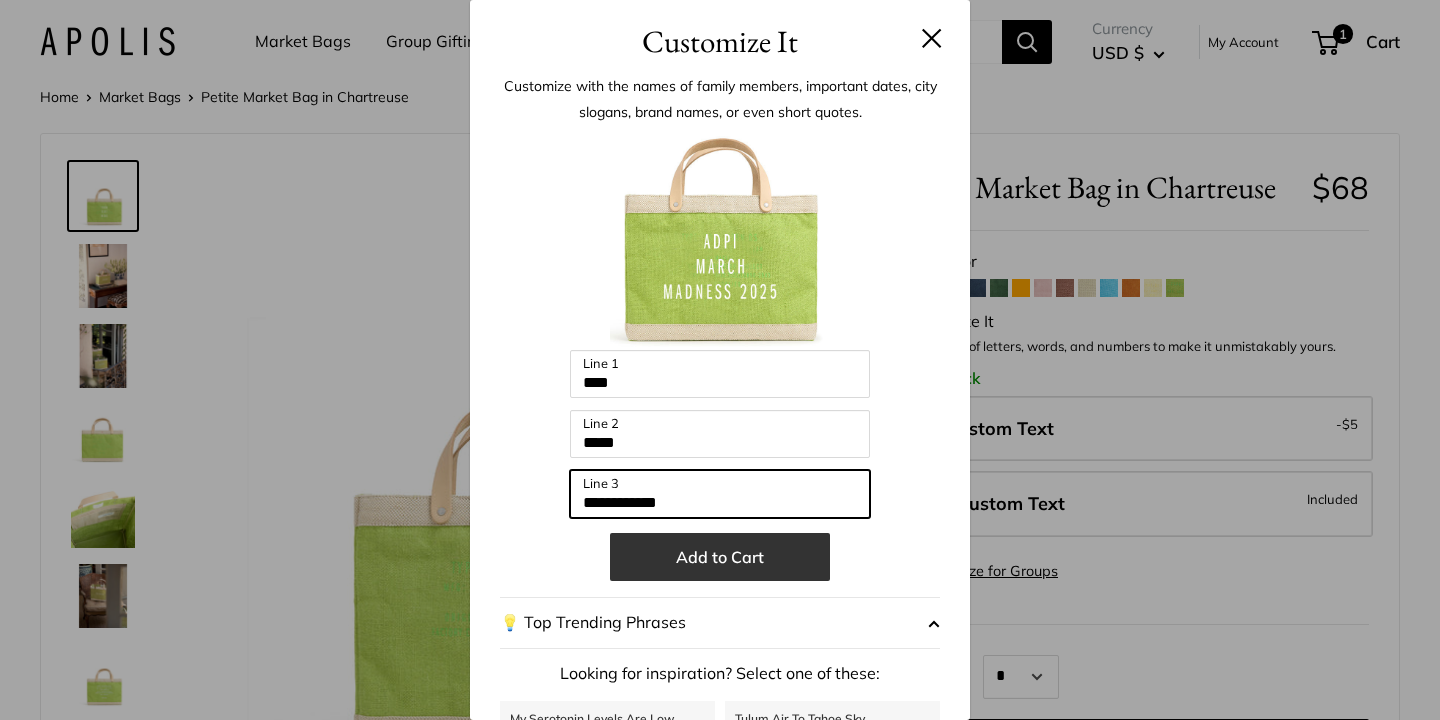 type on "**********" 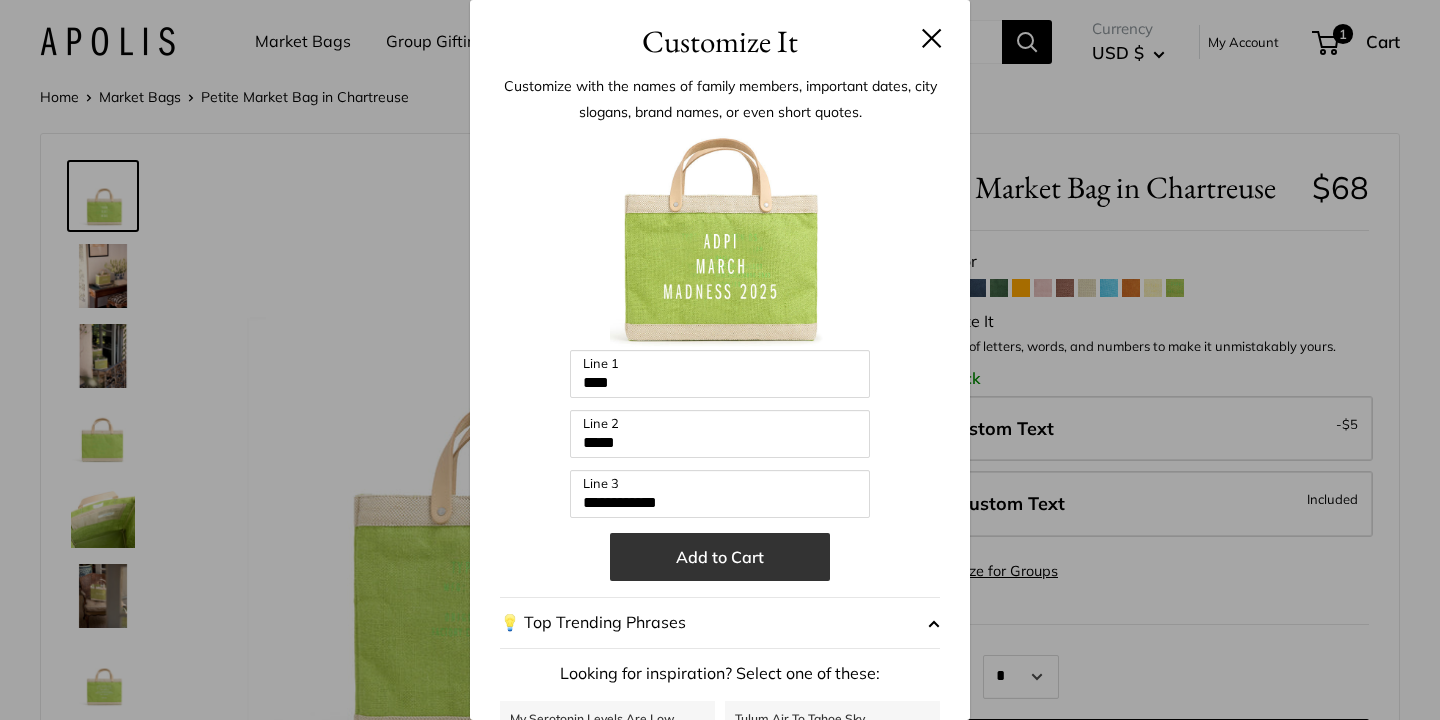 click on "Add to Cart" at bounding box center (720, 557) 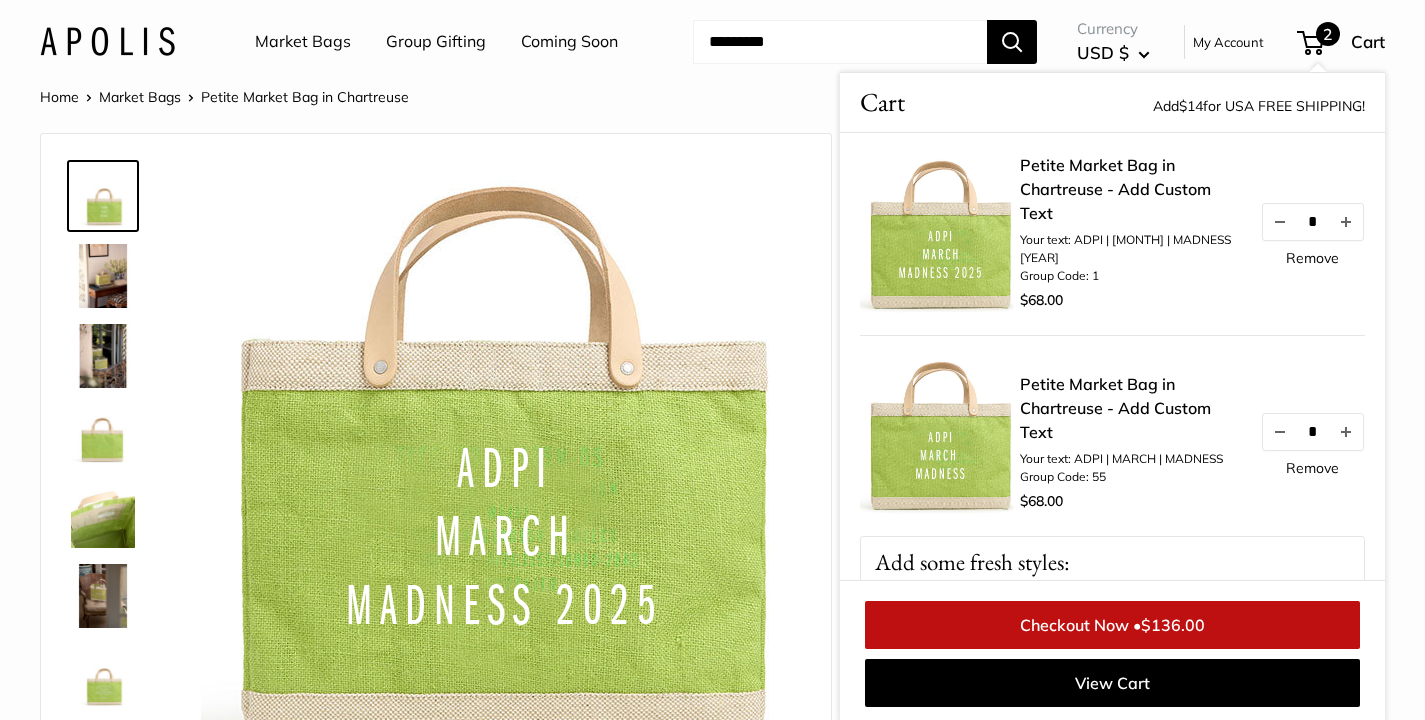 click on "Remove" at bounding box center (1312, 468) 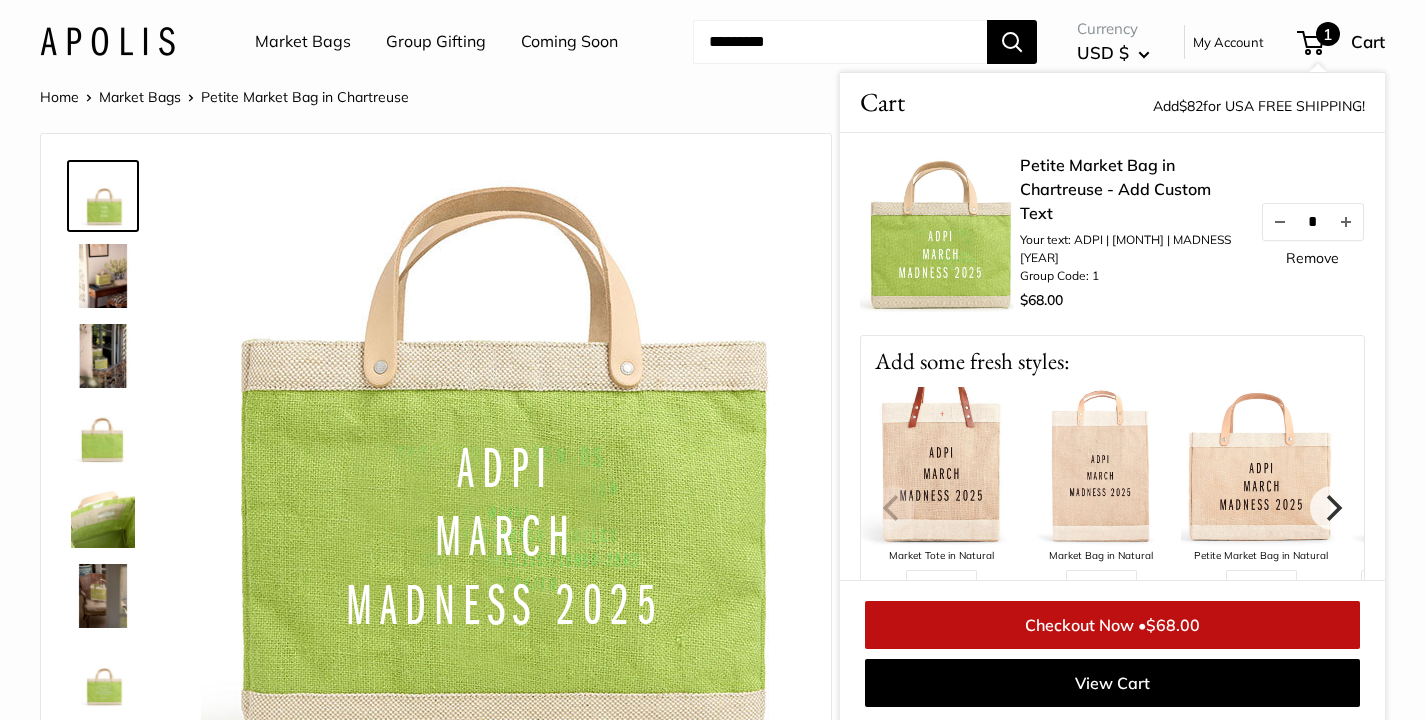 click on "Remove" at bounding box center (1312, 258) 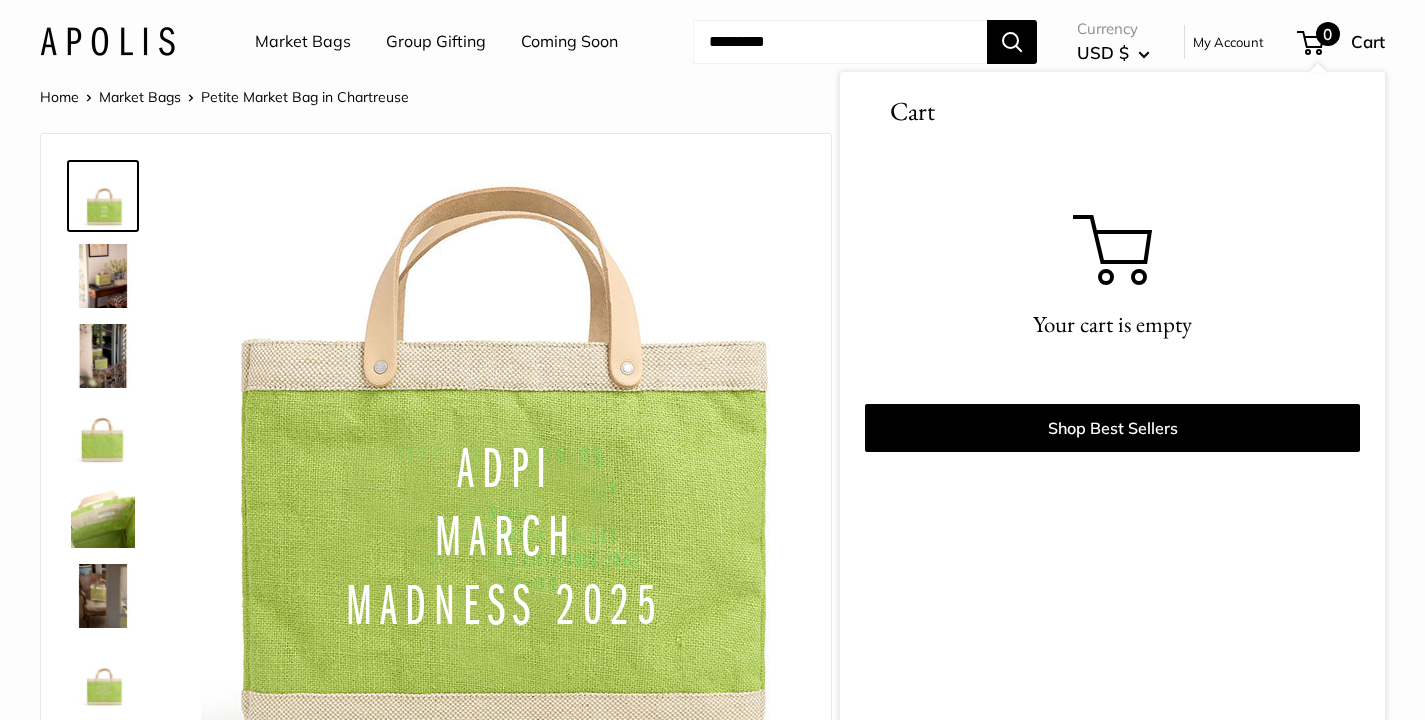 click on "Market Bags" at bounding box center (303, 42) 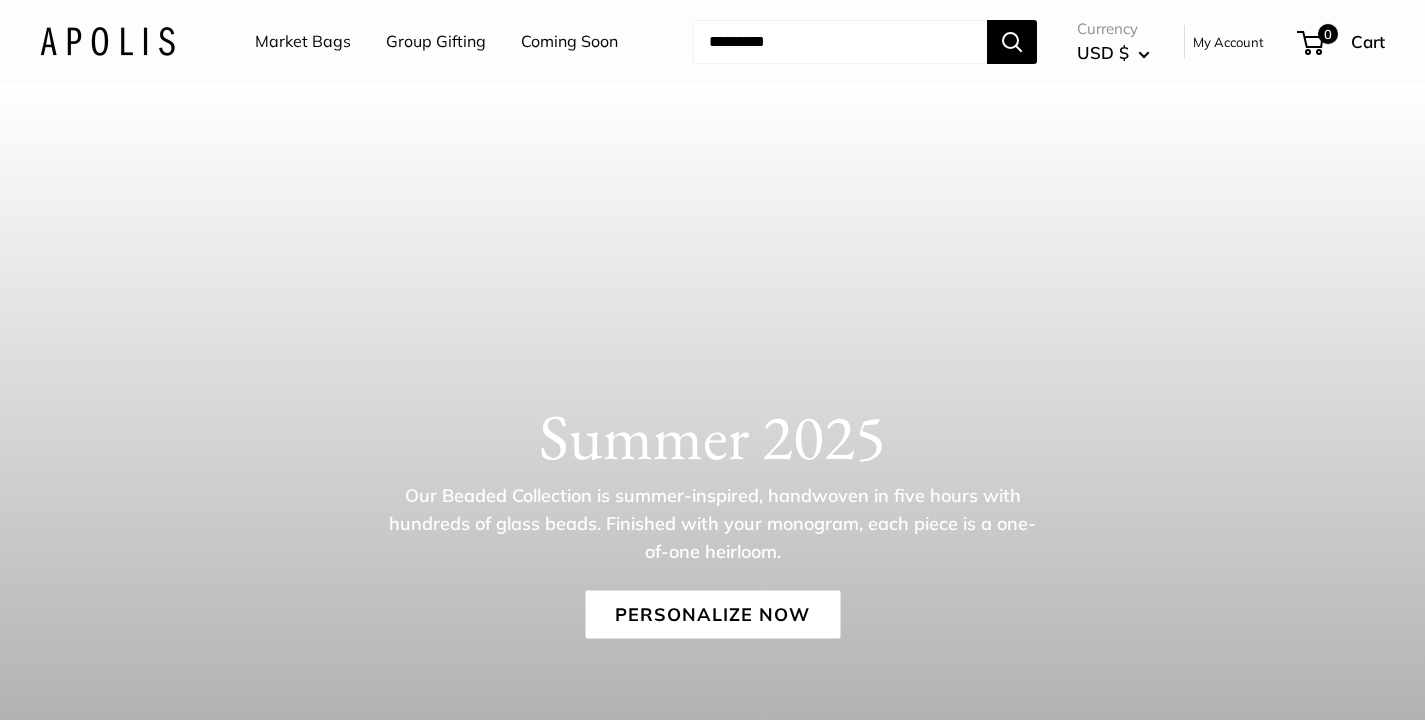 scroll, scrollTop: 0, scrollLeft: 0, axis: both 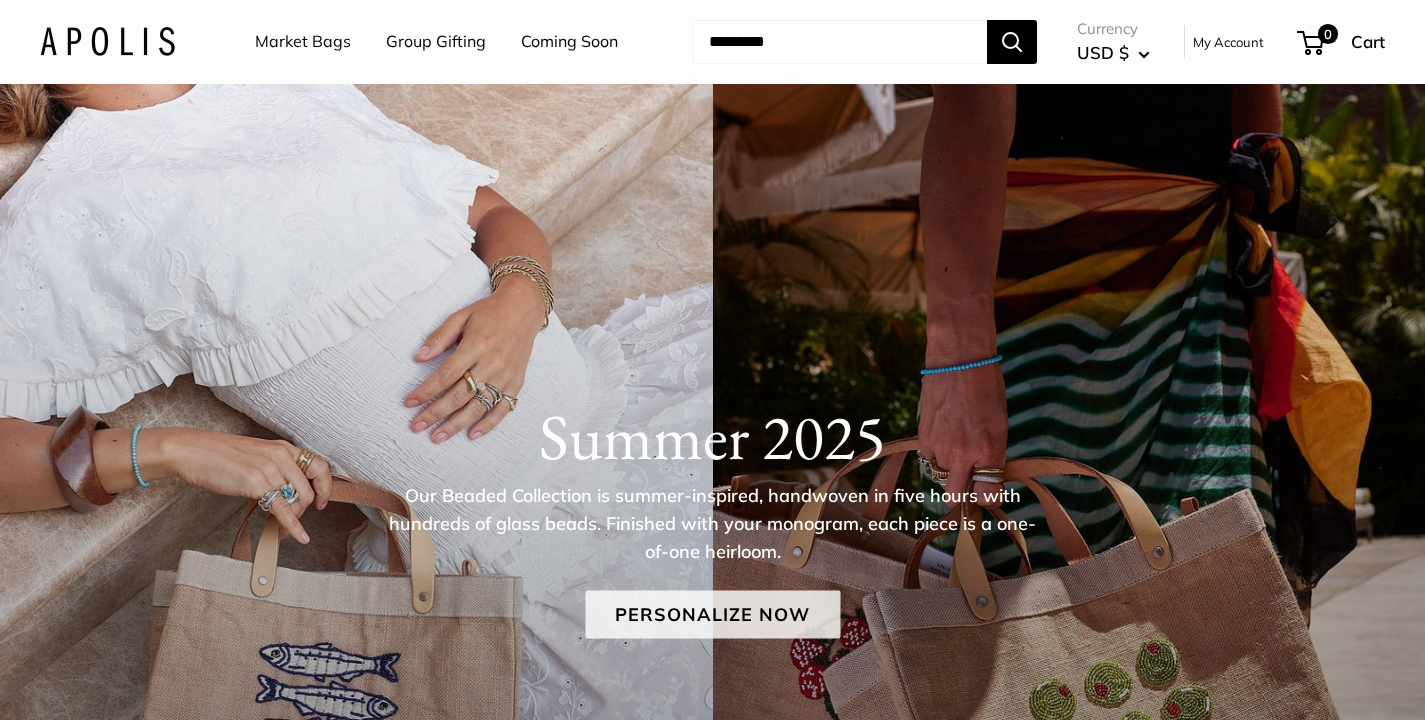 click on "Personalize Now" at bounding box center [712, 615] 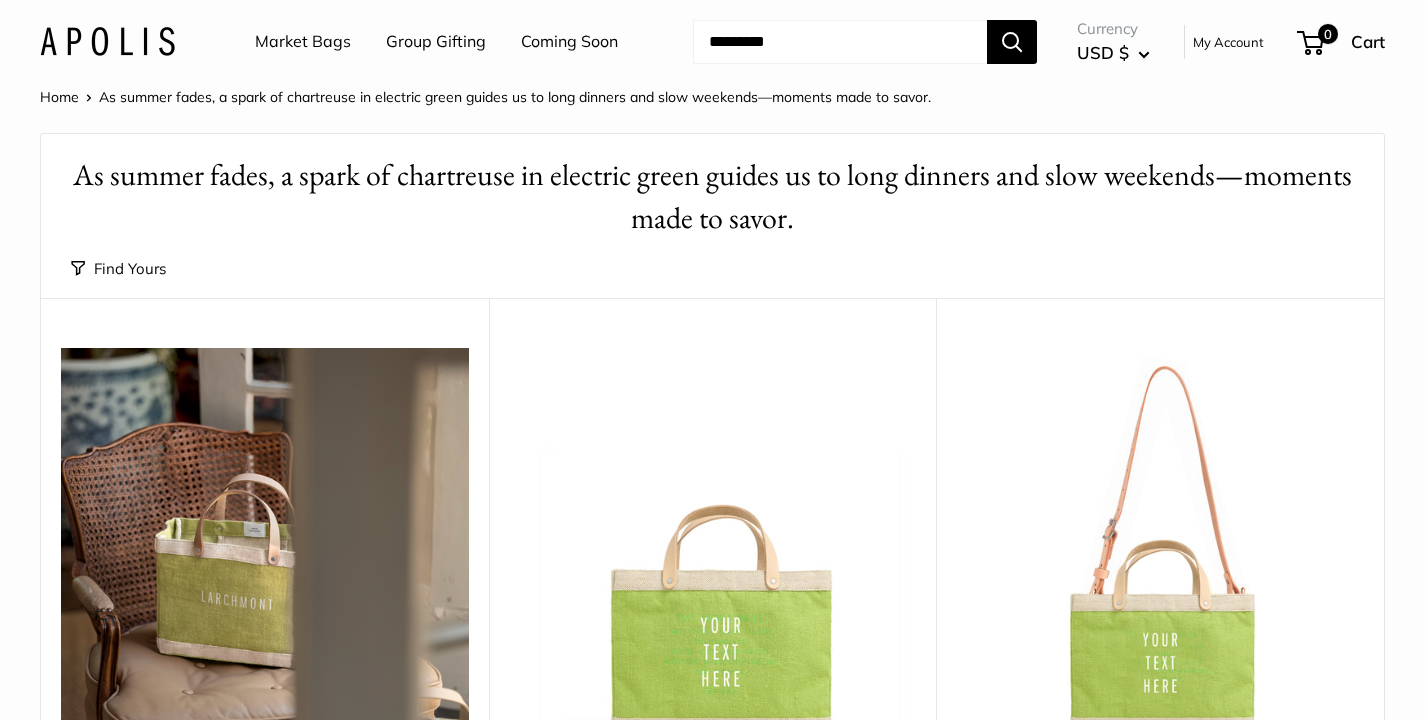 scroll, scrollTop: 0, scrollLeft: 0, axis: both 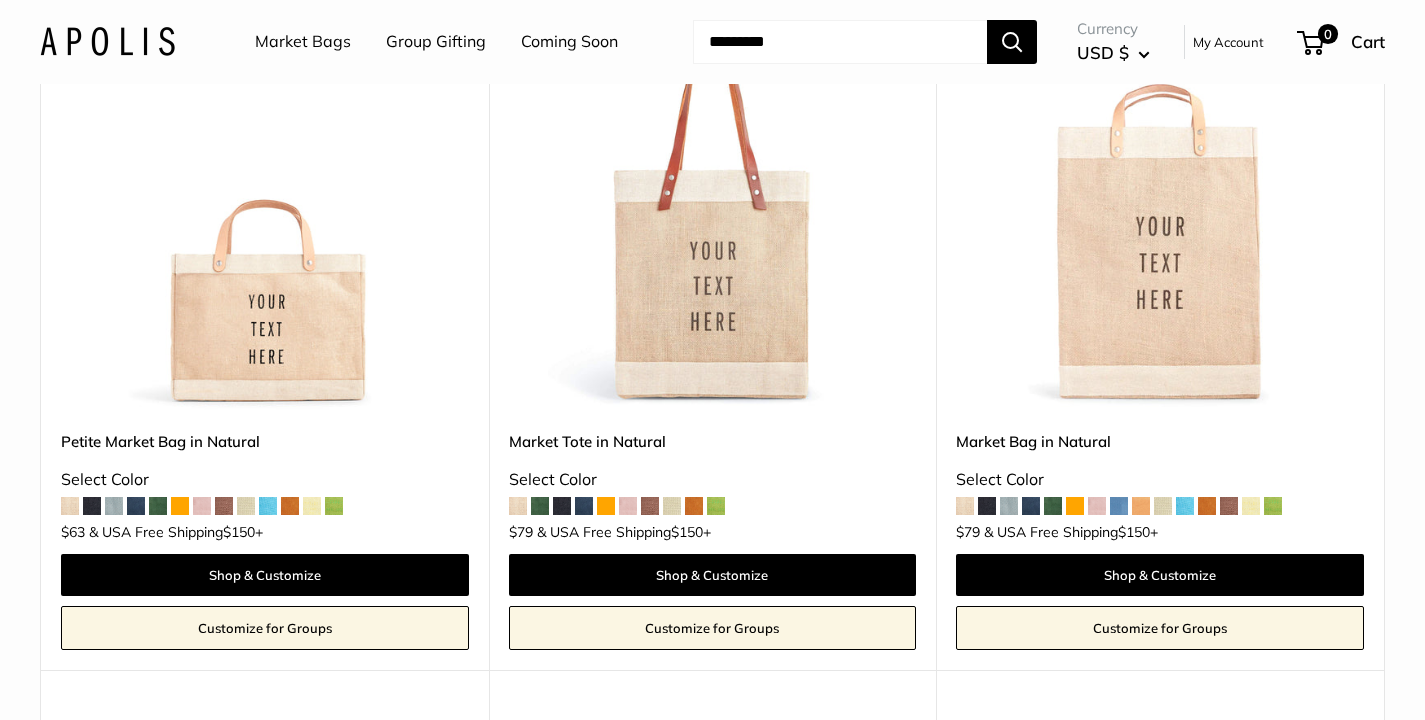 click at bounding box center [0, 0] 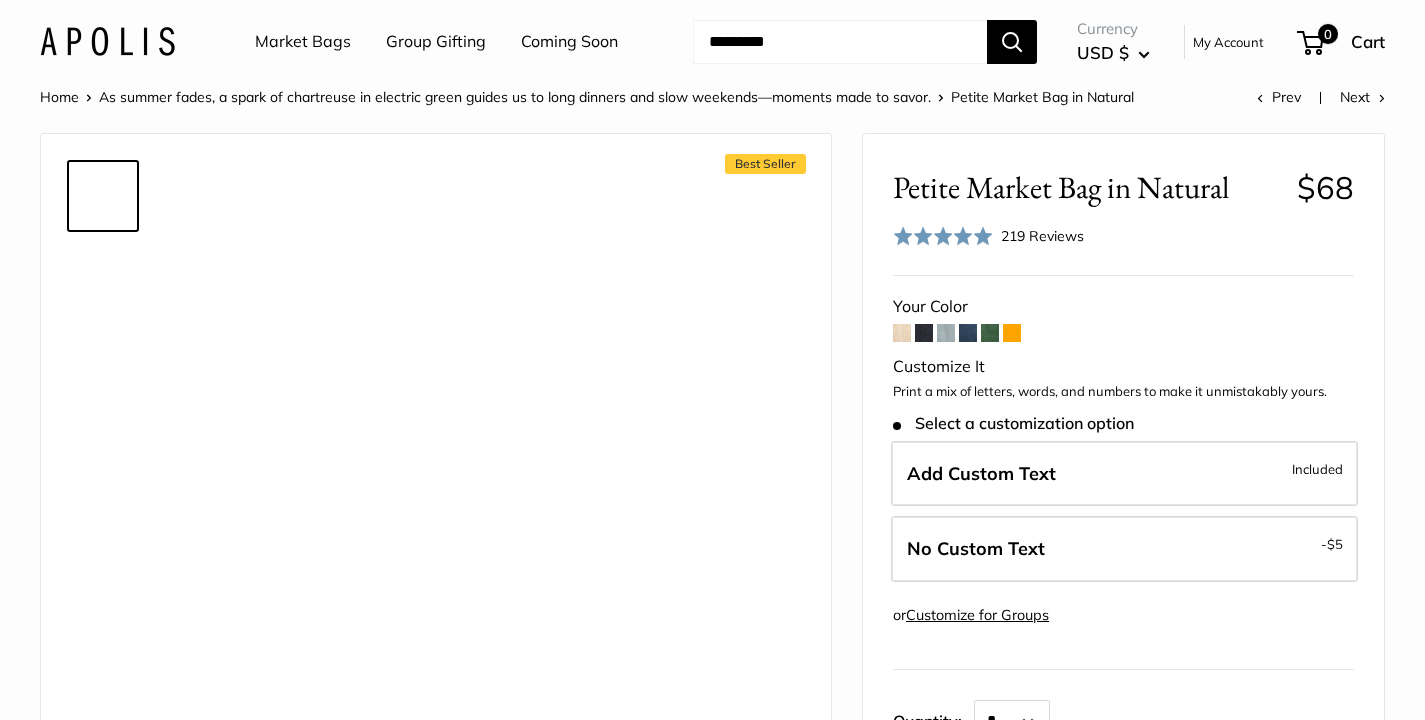 scroll, scrollTop: 0, scrollLeft: 0, axis: both 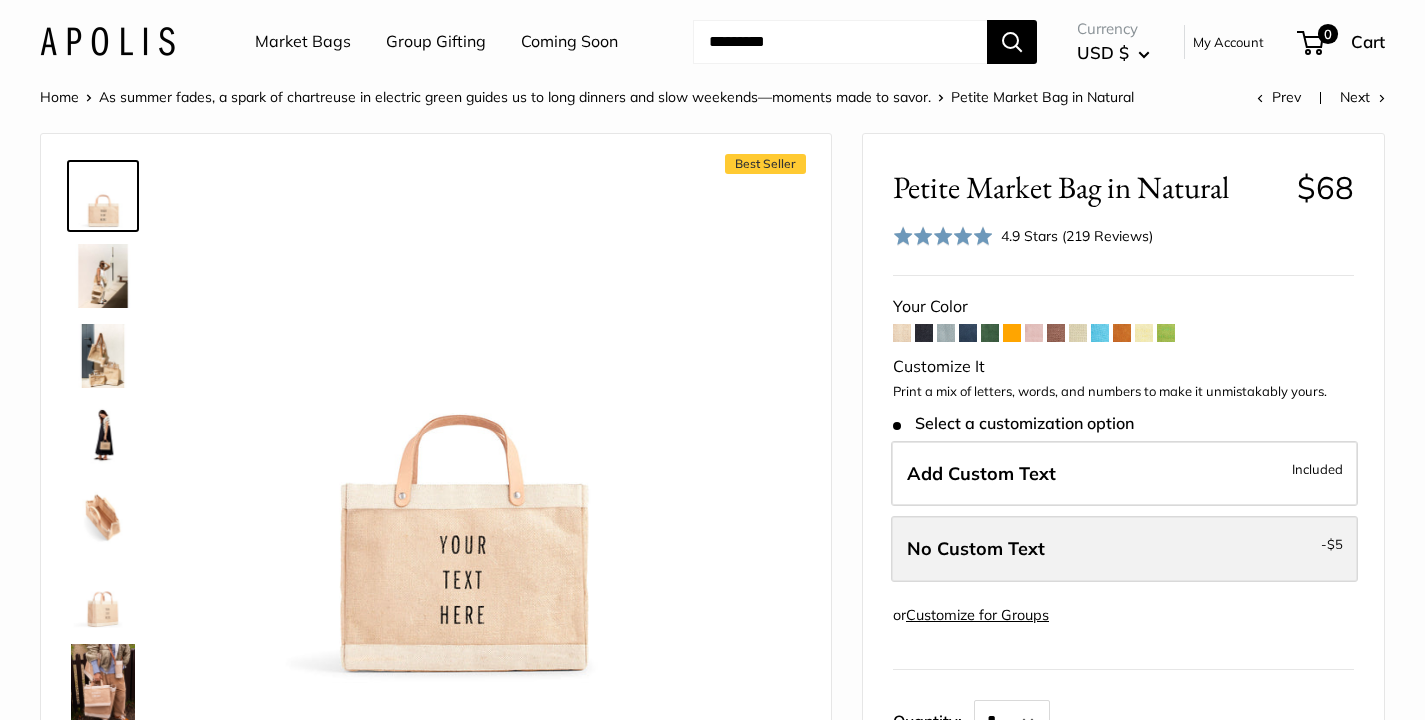 click on "No Custom Text" at bounding box center [976, 548] 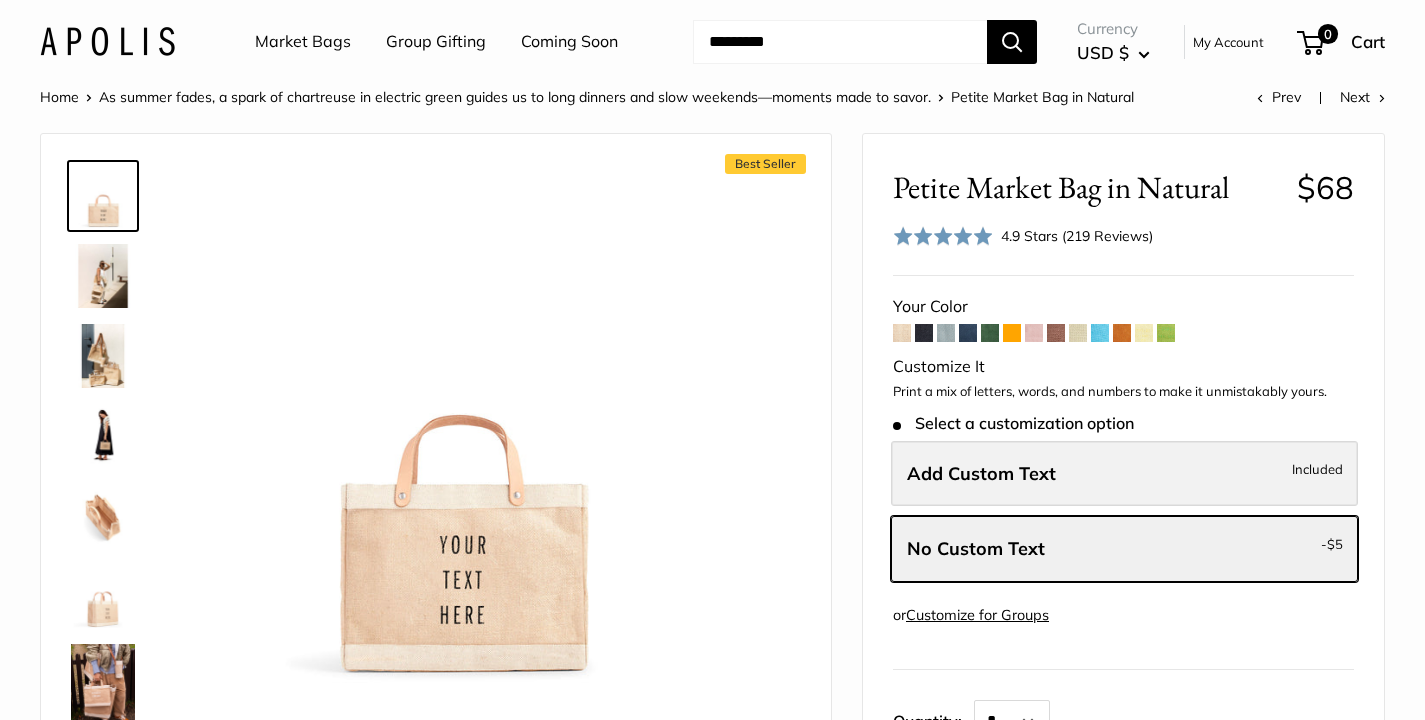 click on "Add Custom Text" at bounding box center [981, 473] 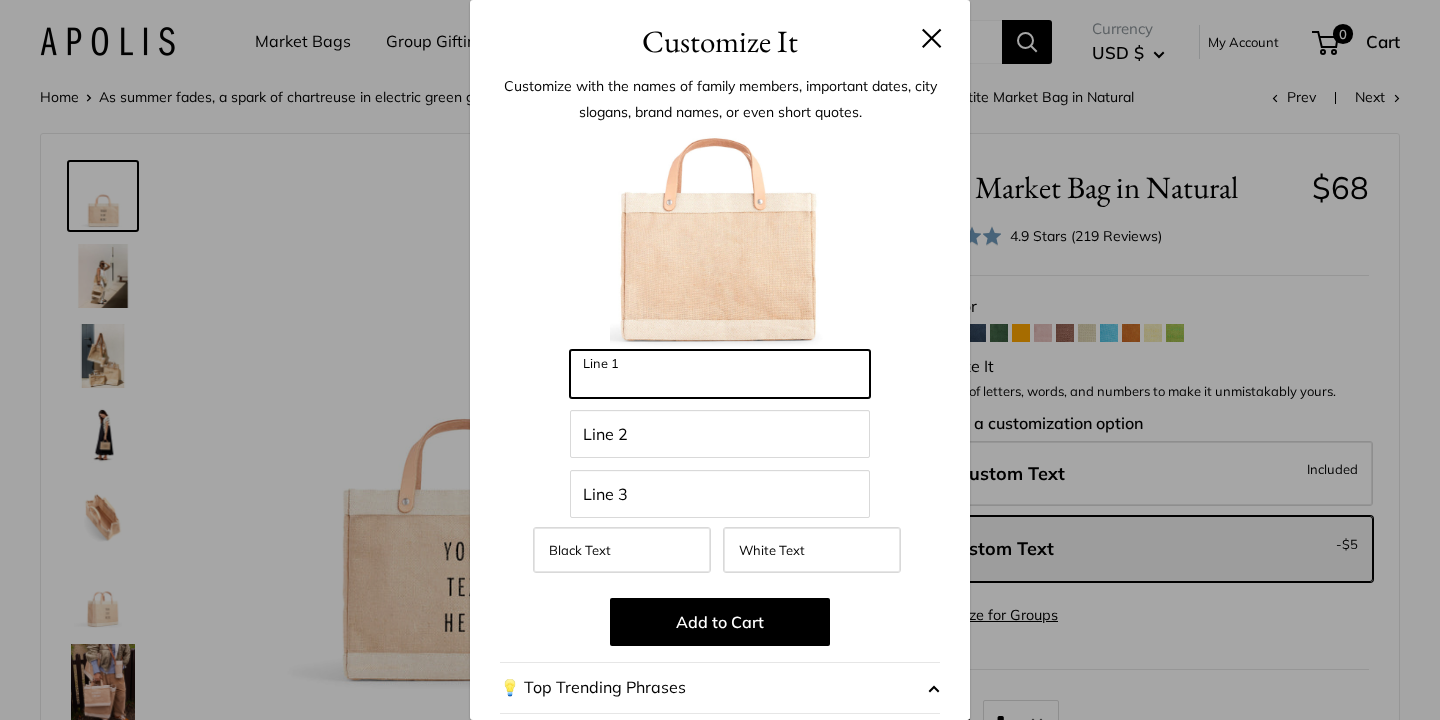 click on "Line 1" at bounding box center (720, 374) 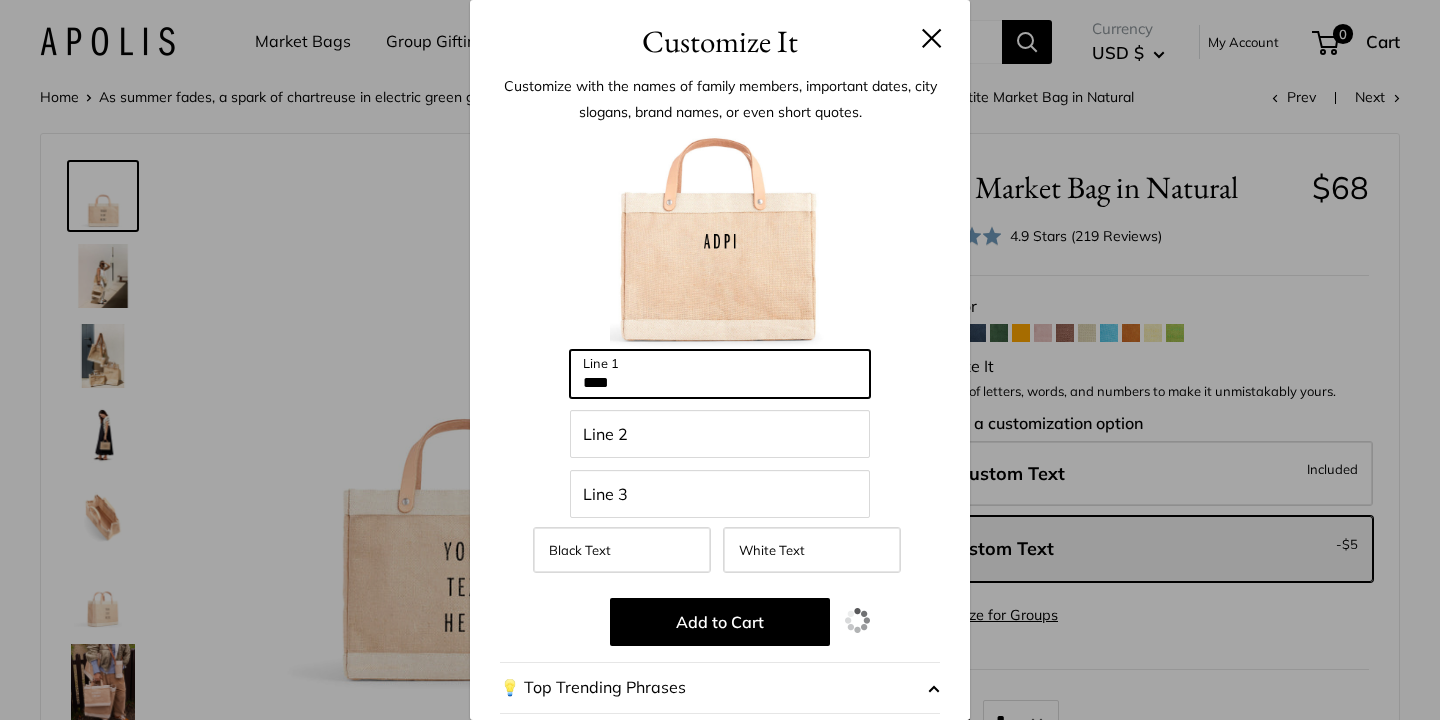 type on "****" 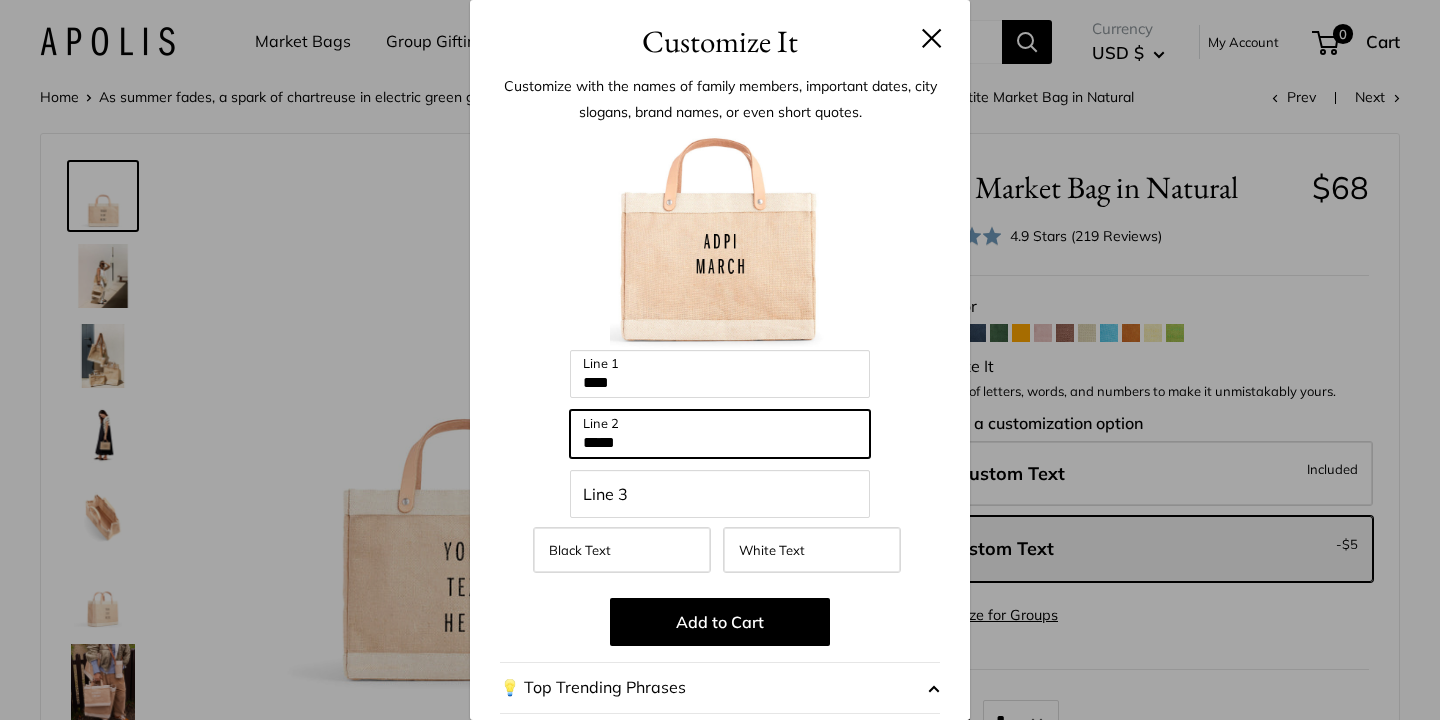type on "*****" 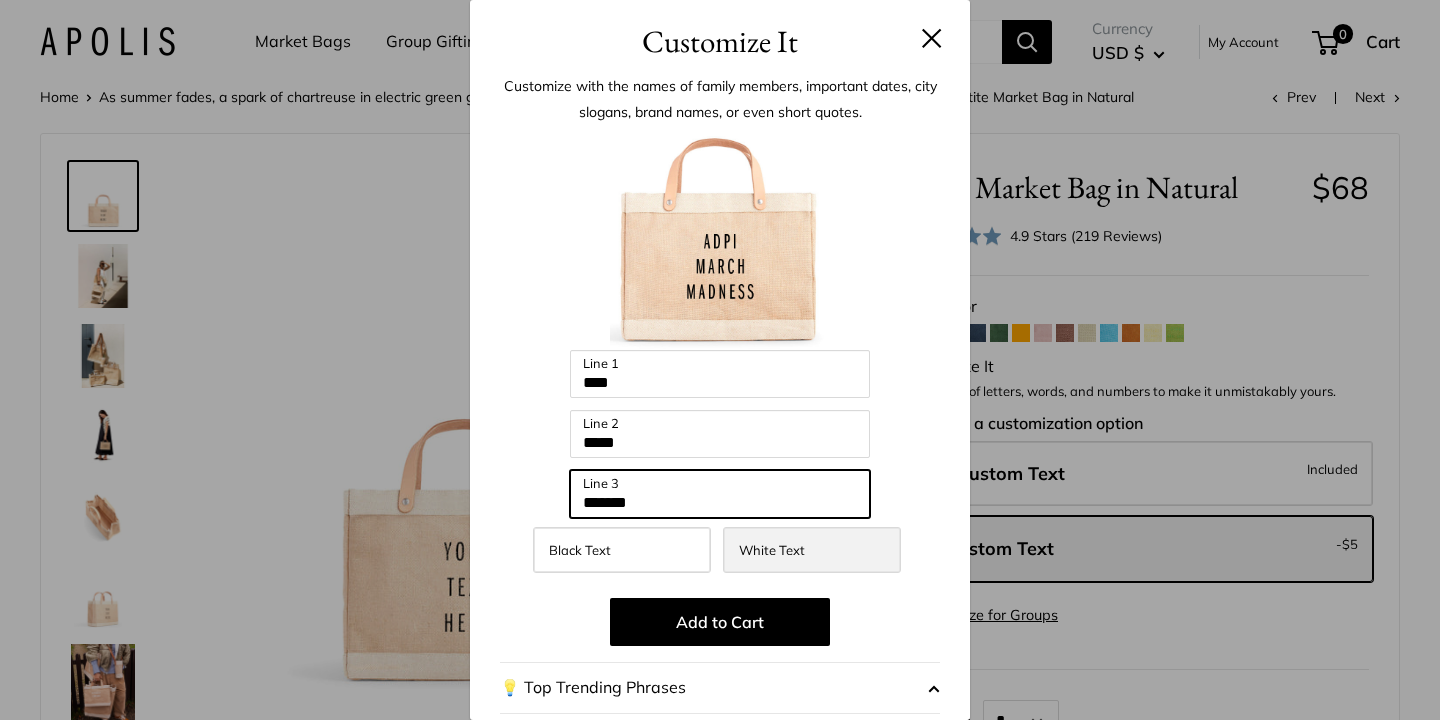 type on "*******" 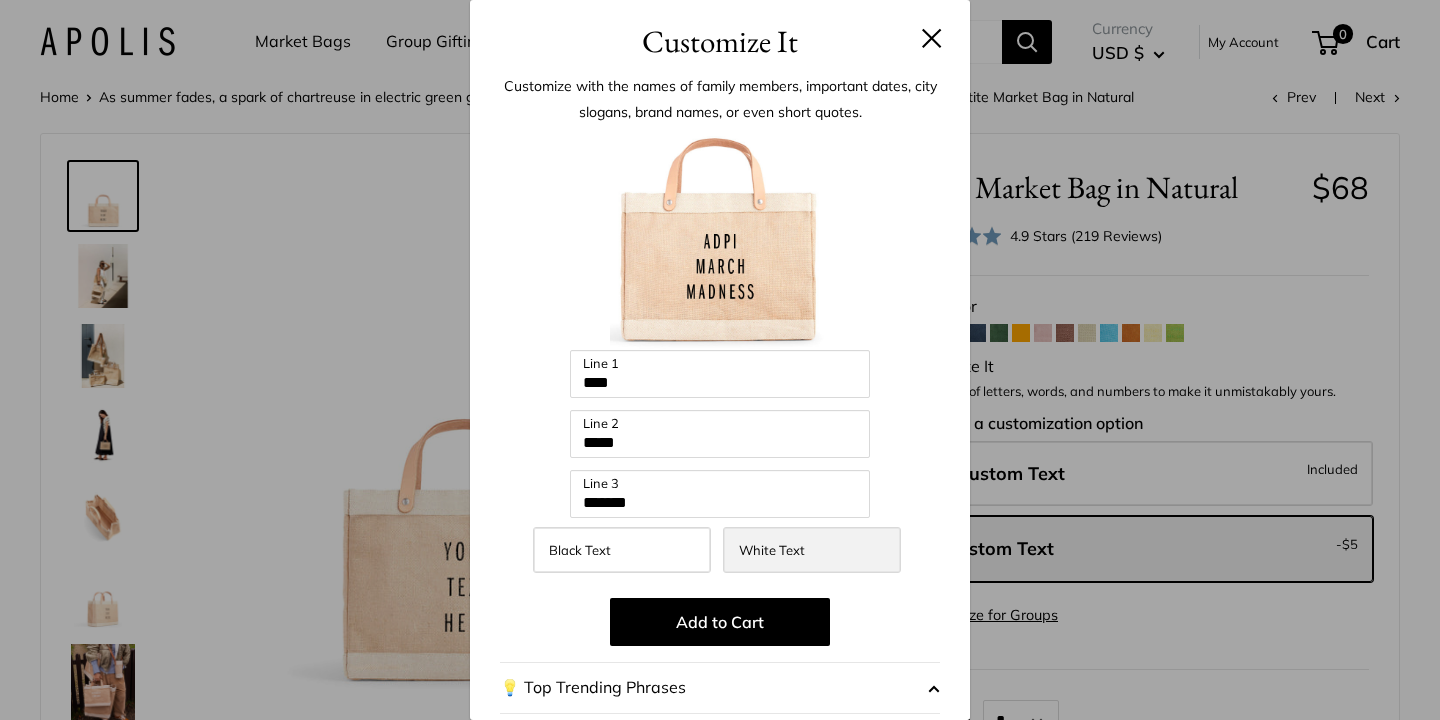click on "White Text" at bounding box center [772, 550] 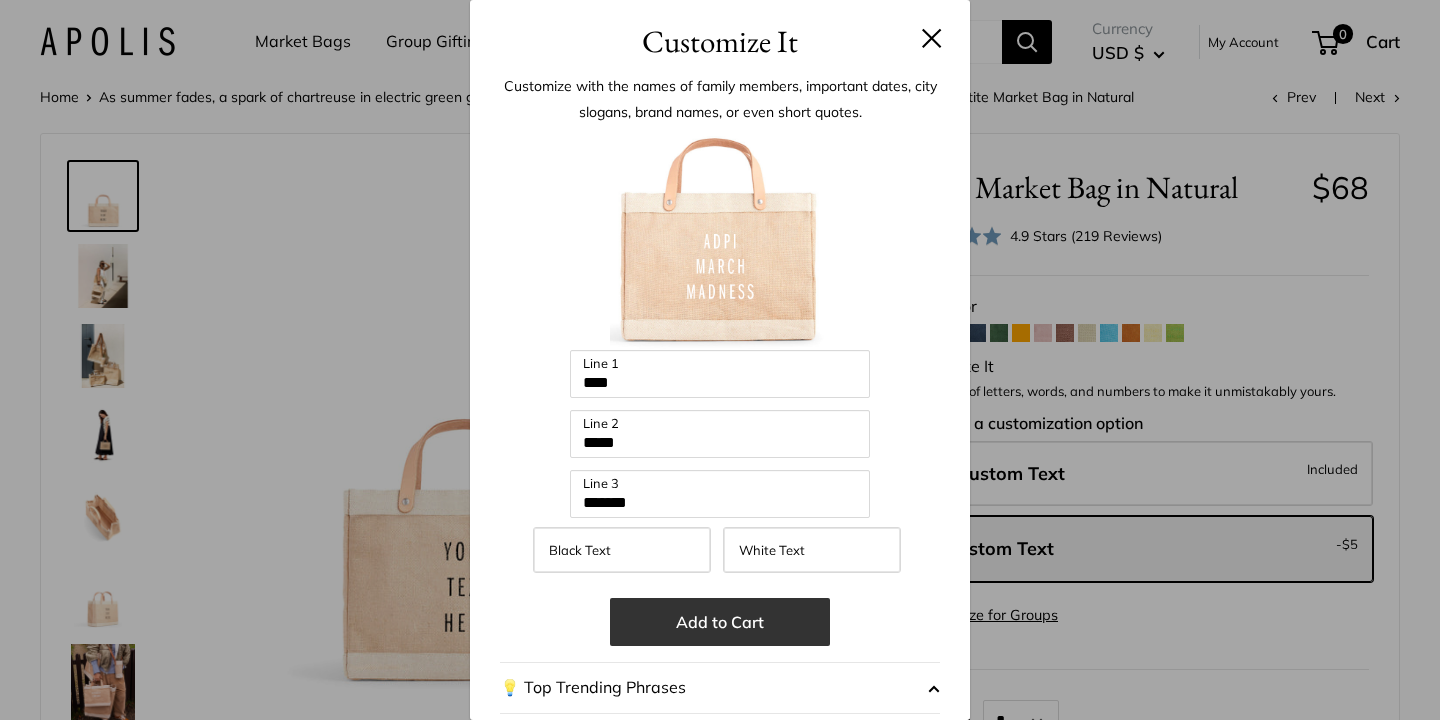 click on "Add to Cart" at bounding box center [720, 622] 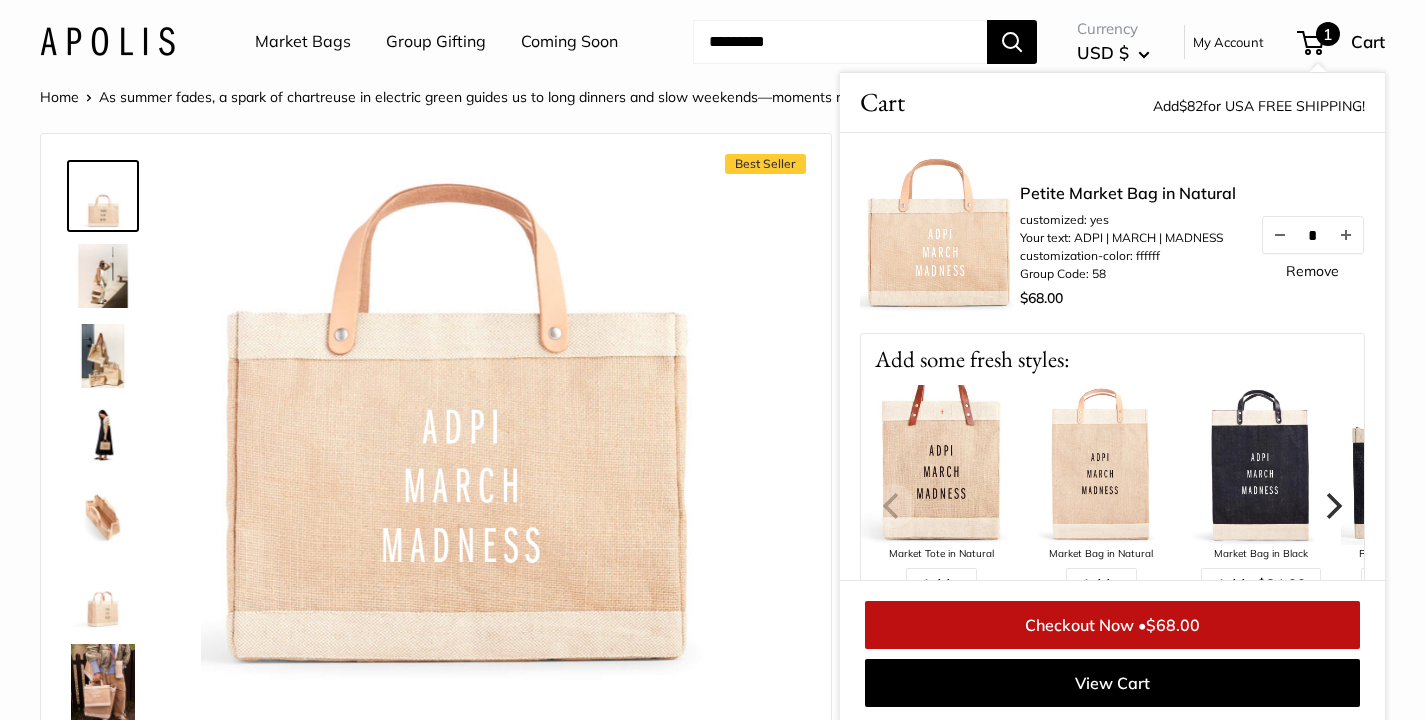 click on "Petite Market Bag in Natural
customized:
yes
Your text: ADPI | MARCH | MADNESS
customization-color:
ffffff
Group Code:
58
$68.00
*
Remove" at bounding box center [1112, 233] 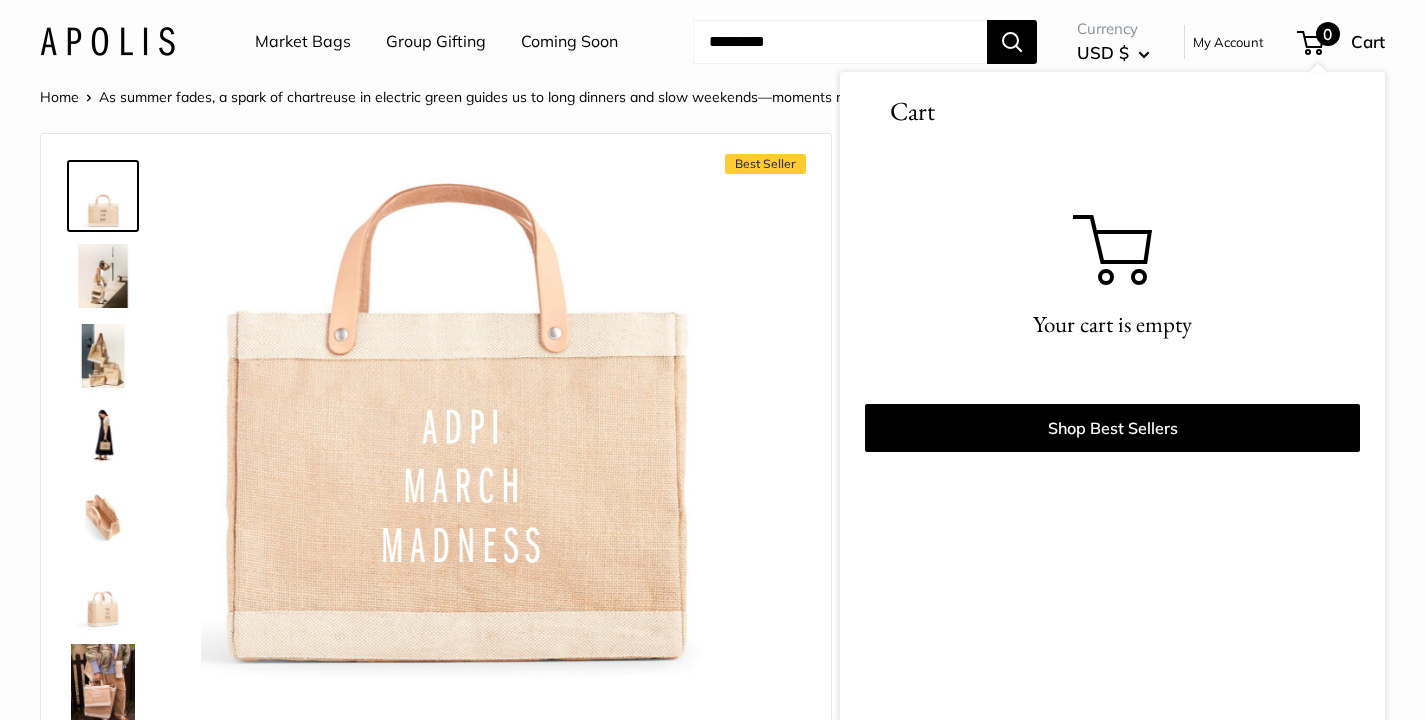 click on "Market Bags" at bounding box center [303, 42] 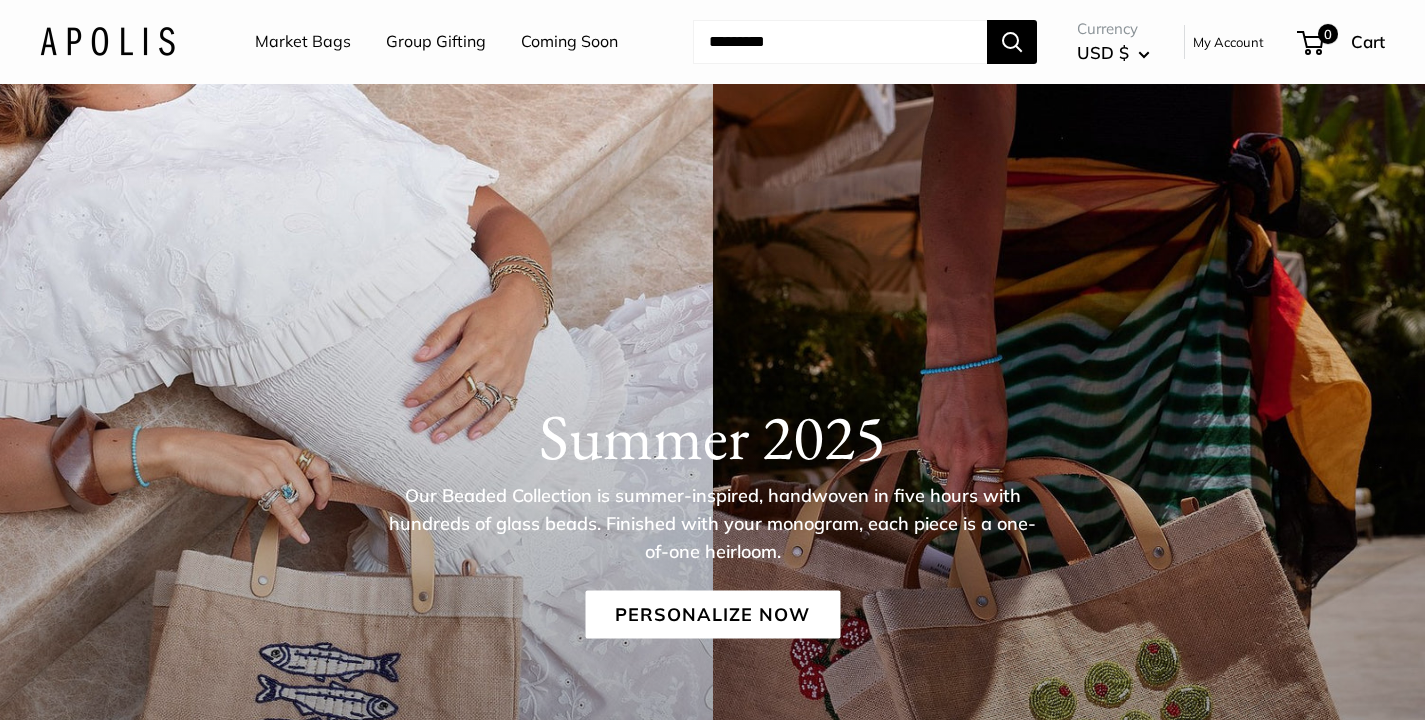 scroll, scrollTop: 0, scrollLeft: 0, axis: both 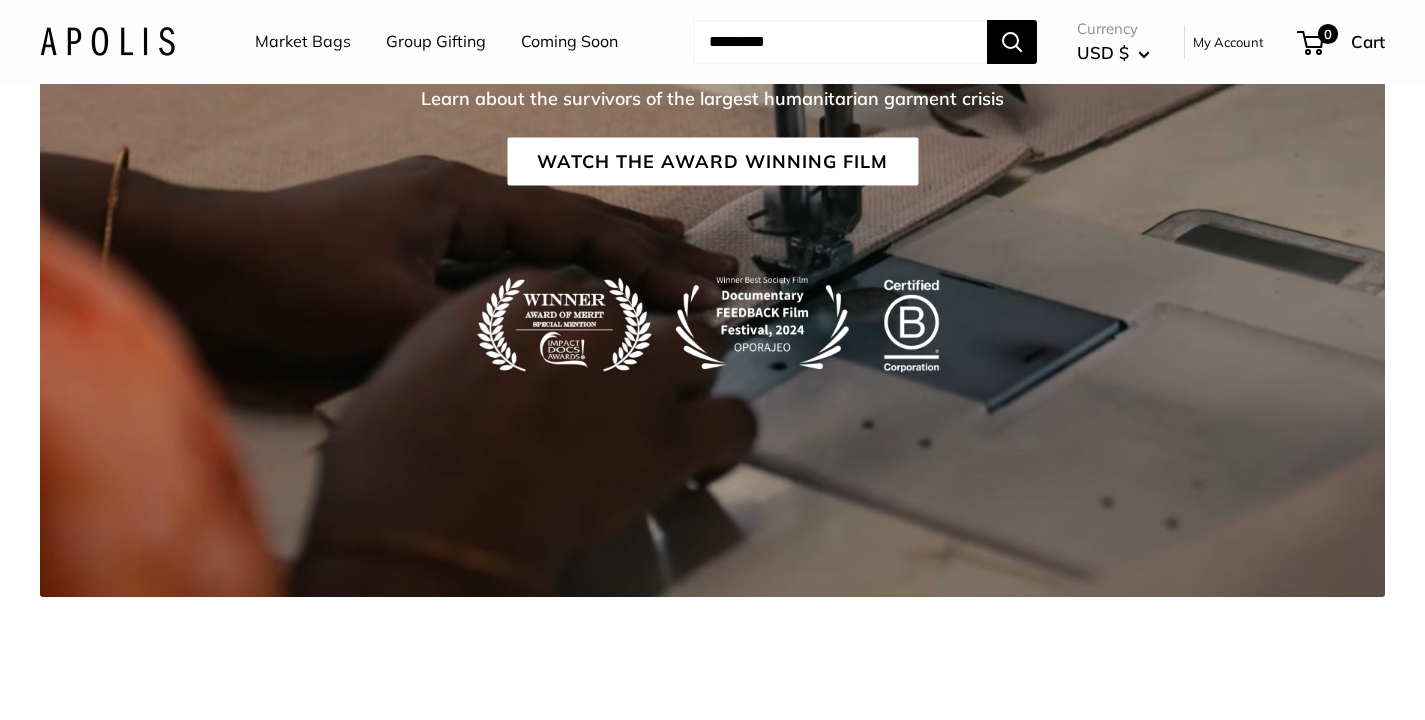 click on "Market Bags" at bounding box center [303, 42] 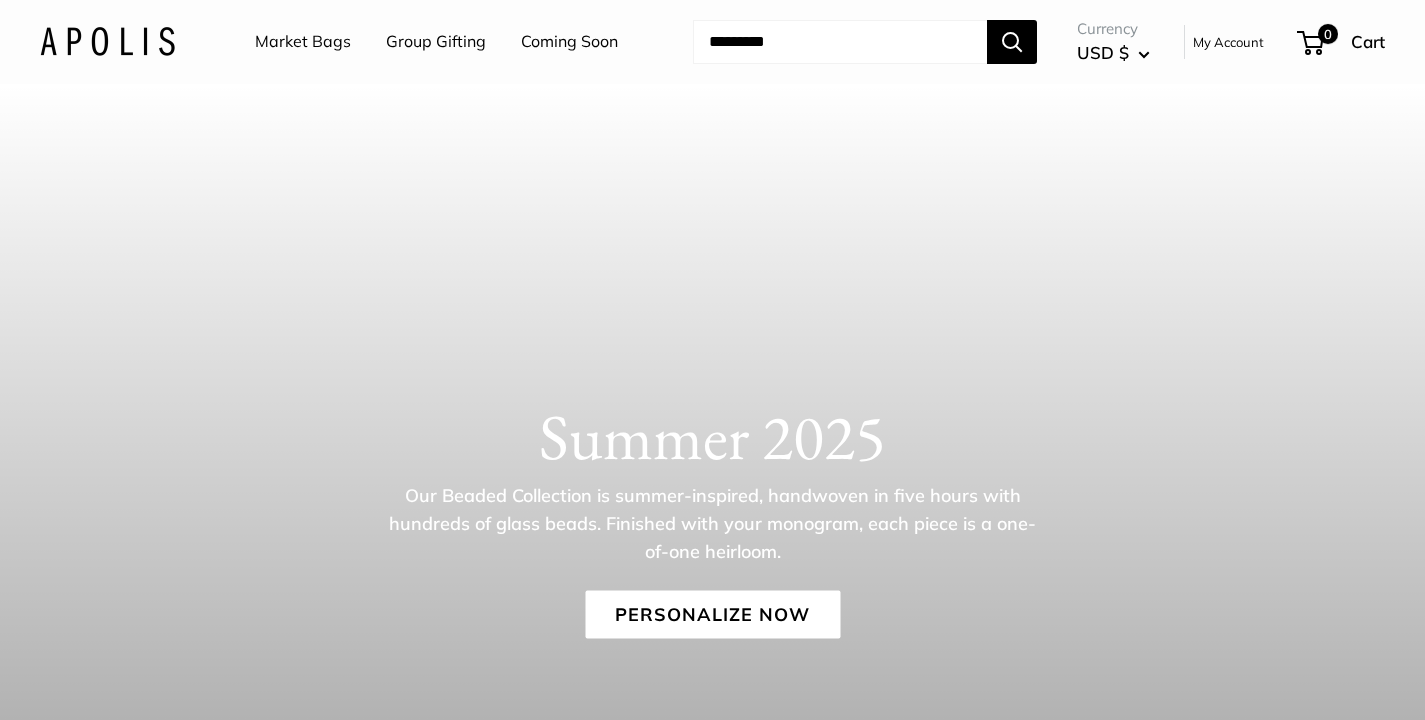 scroll, scrollTop: 0, scrollLeft: 0, axis: both 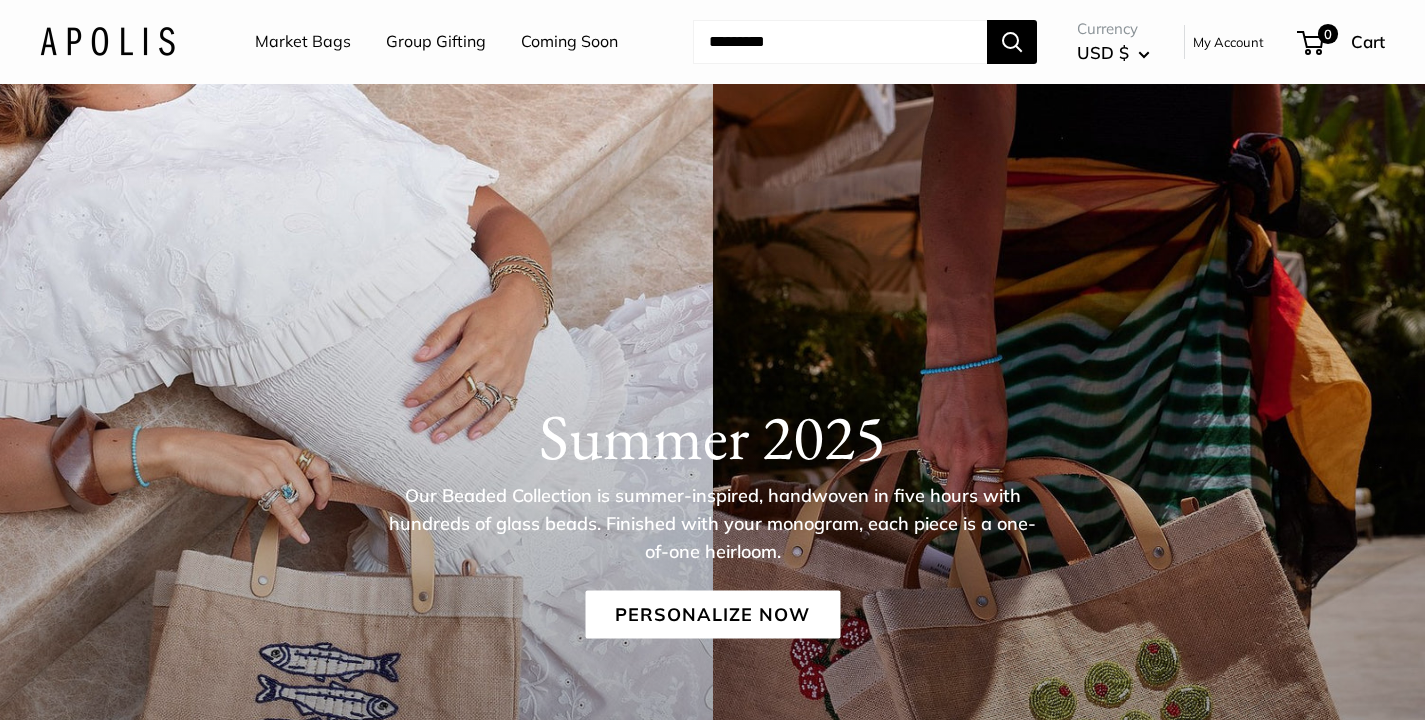 click on "Market Bags" at bounding box center [303, 42] 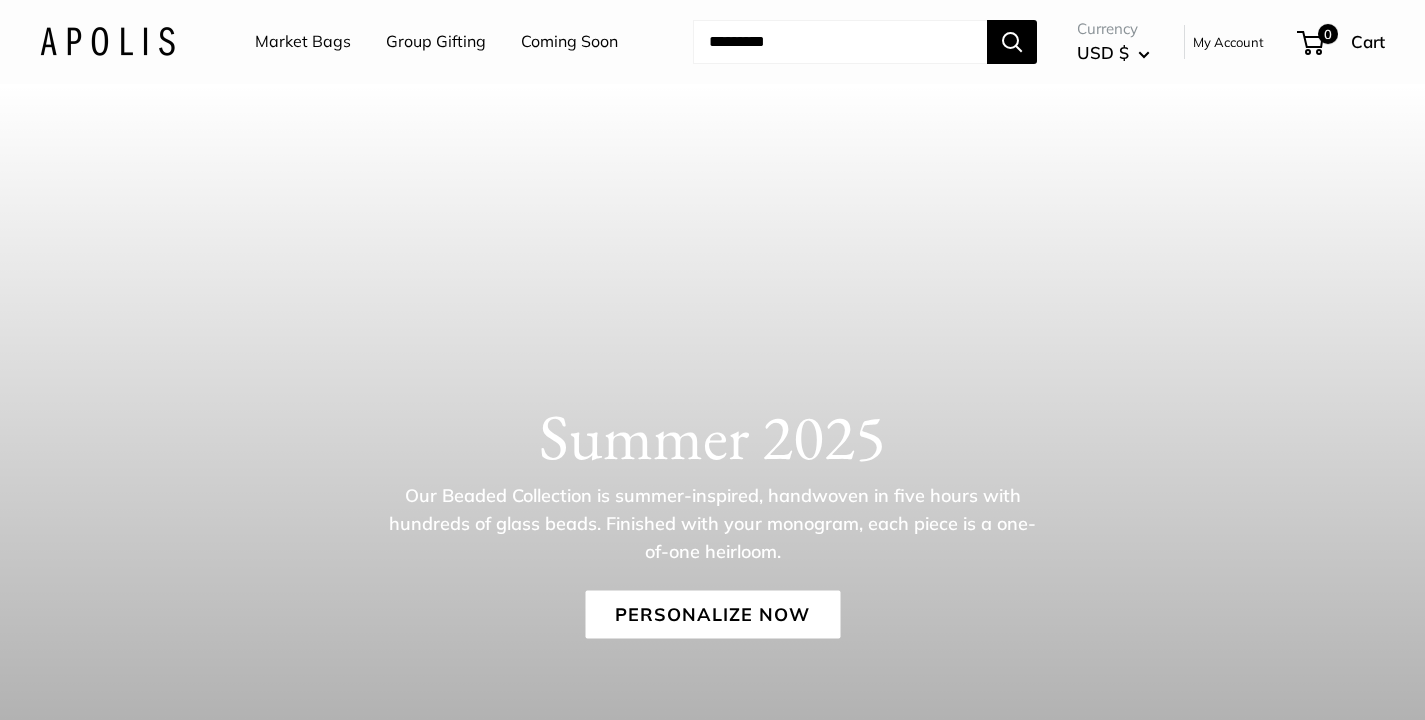 scroll, scrollTop: 0, scrollLeft: 0, axis: both 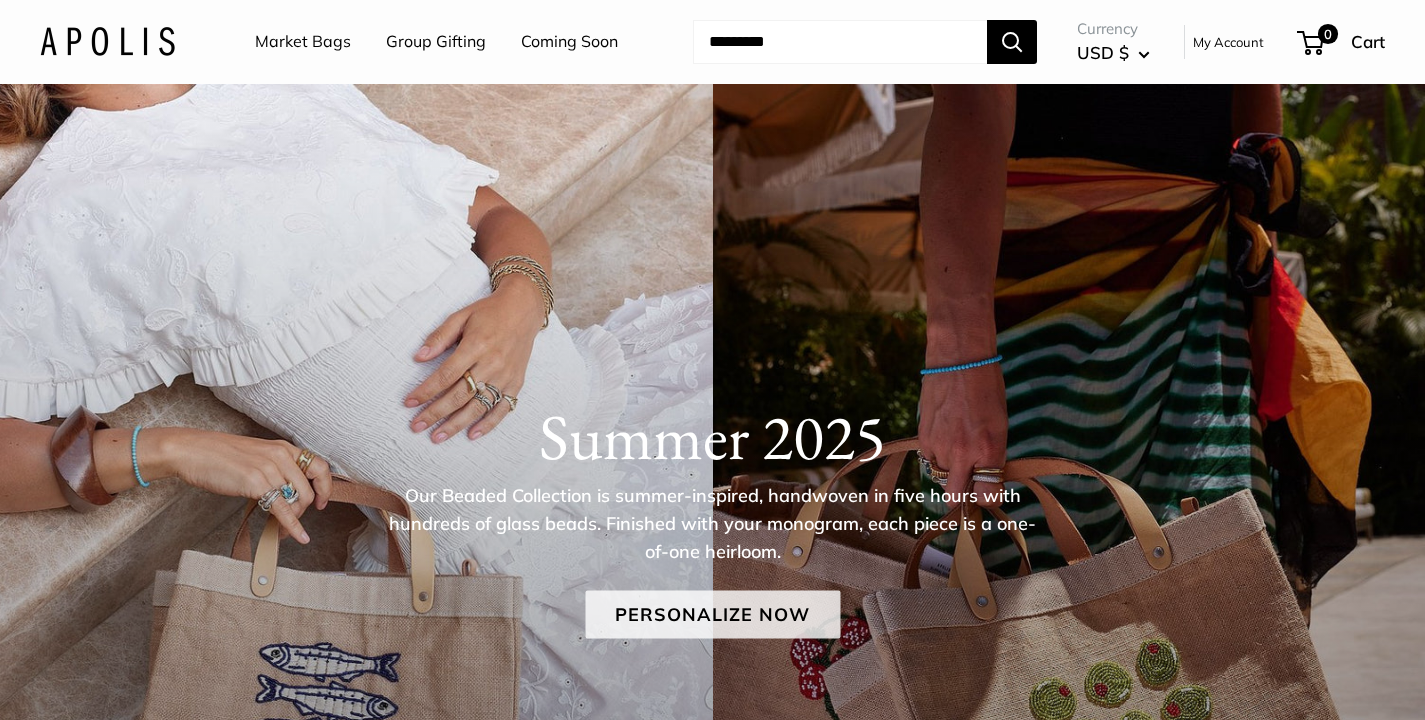 click on "Personalize Now" at bounding box center (712, 615) 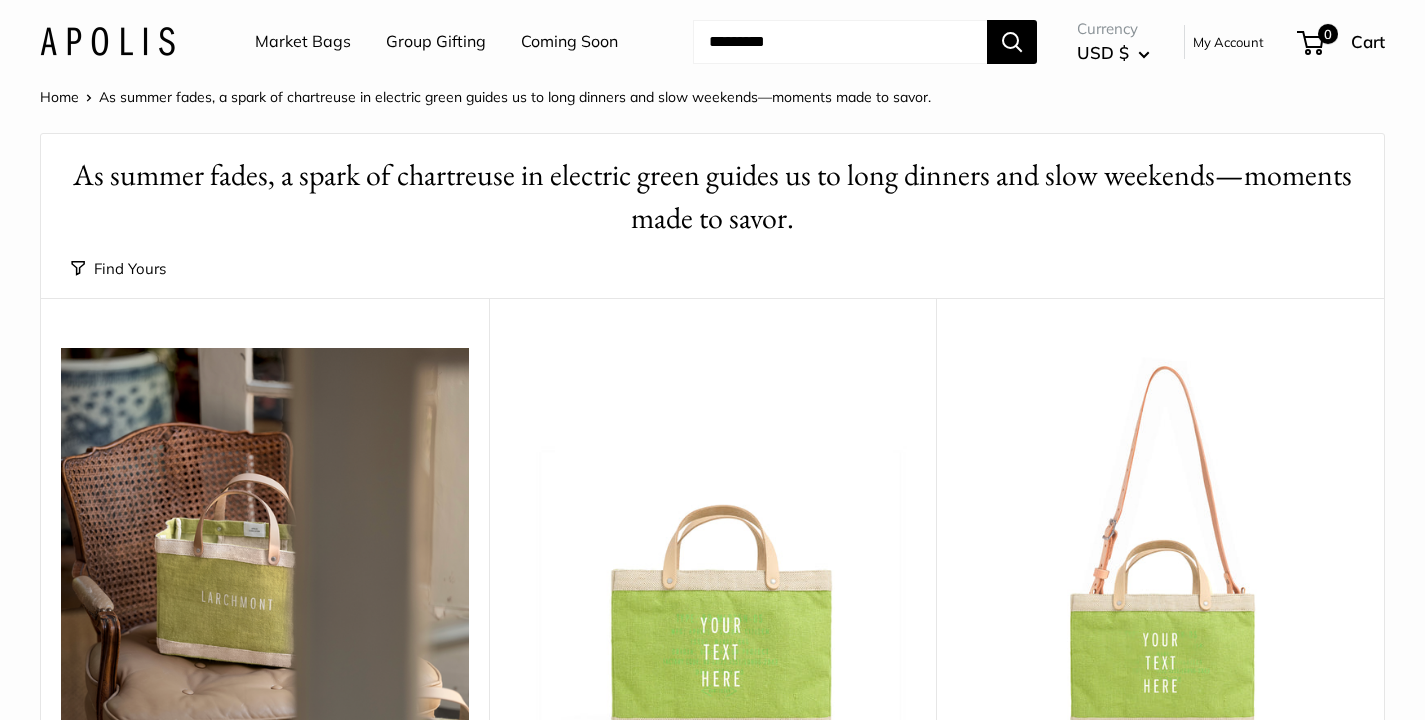 scroll, scrollTop: 0, scrollLeft: 0, axis: both 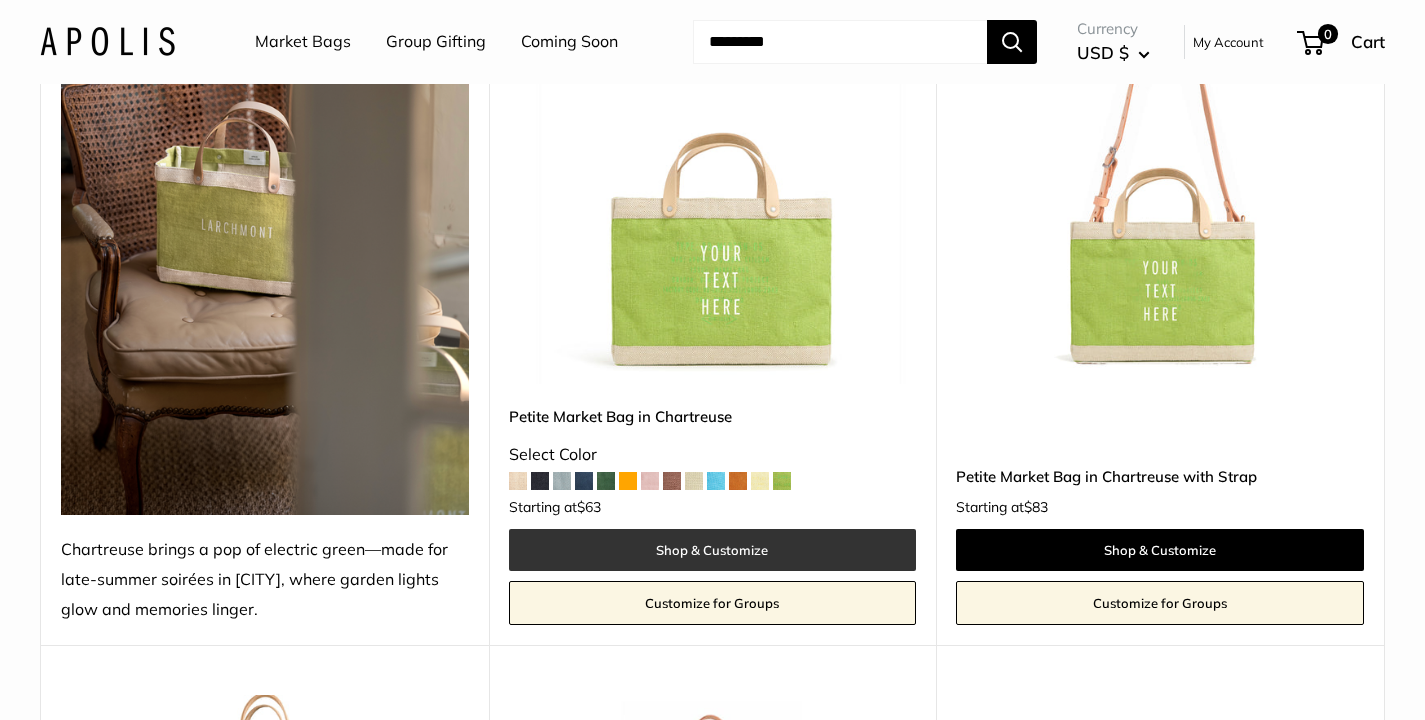 click on "Shop & Customize" at bounding box center [713, 550] 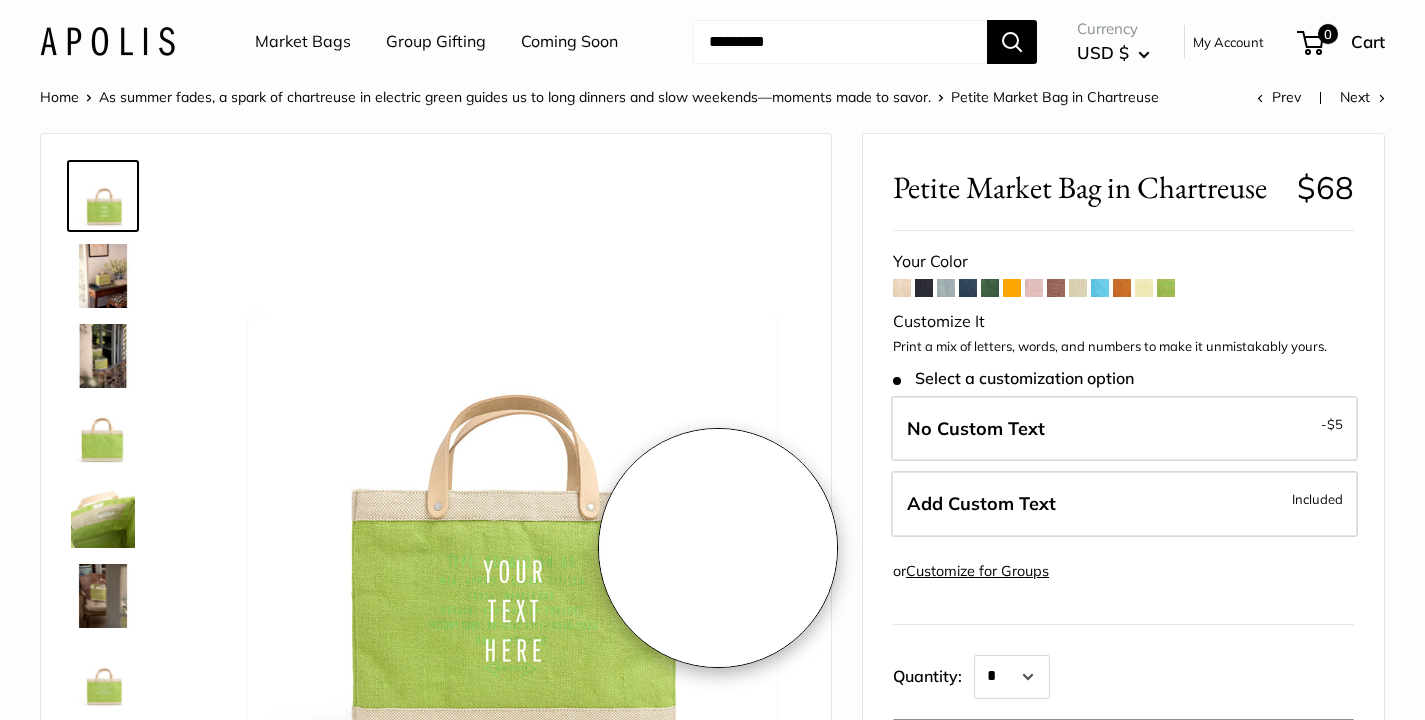 scroll, scrollTop: 0, scrollLeft: 0, axis: both 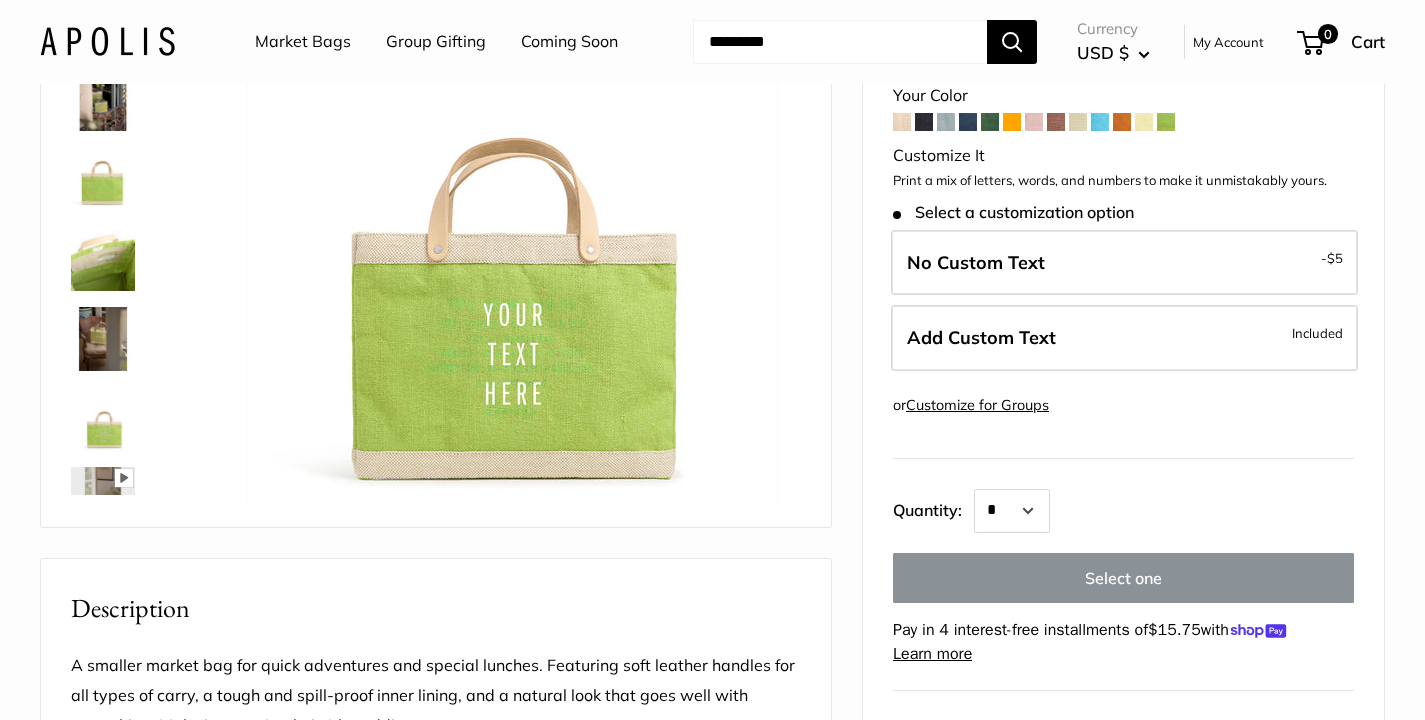 click at bounding box center [1100, 122] 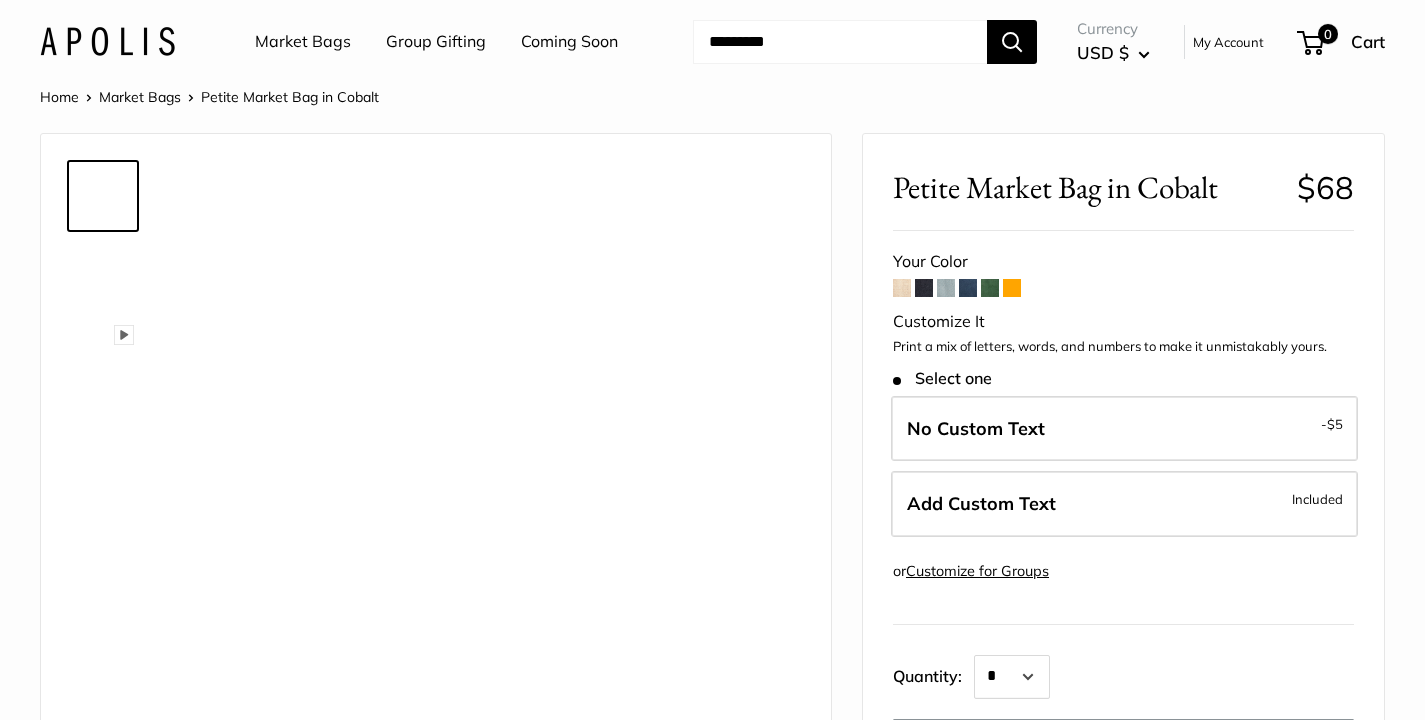 scroll, scrollTop: 0, scrollLeft: 0, axis: both 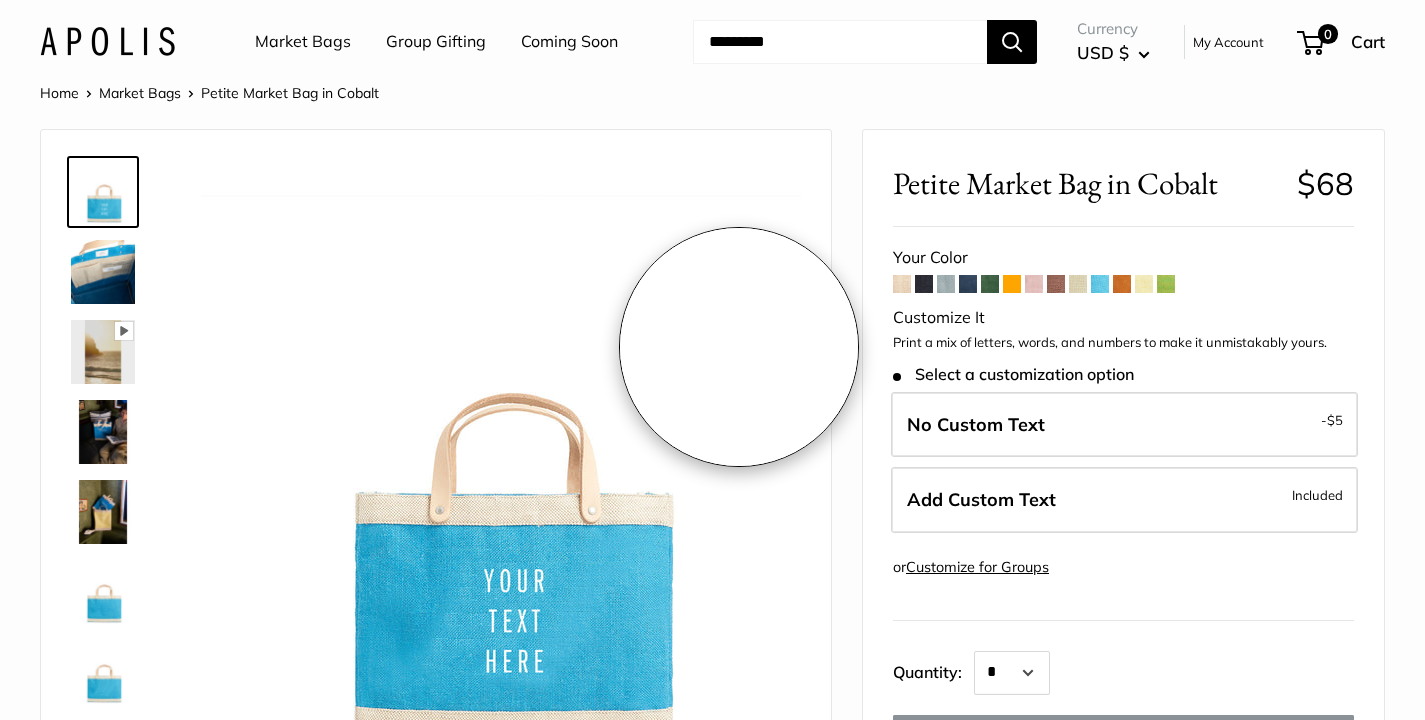 click at bounding box center (501, 460) 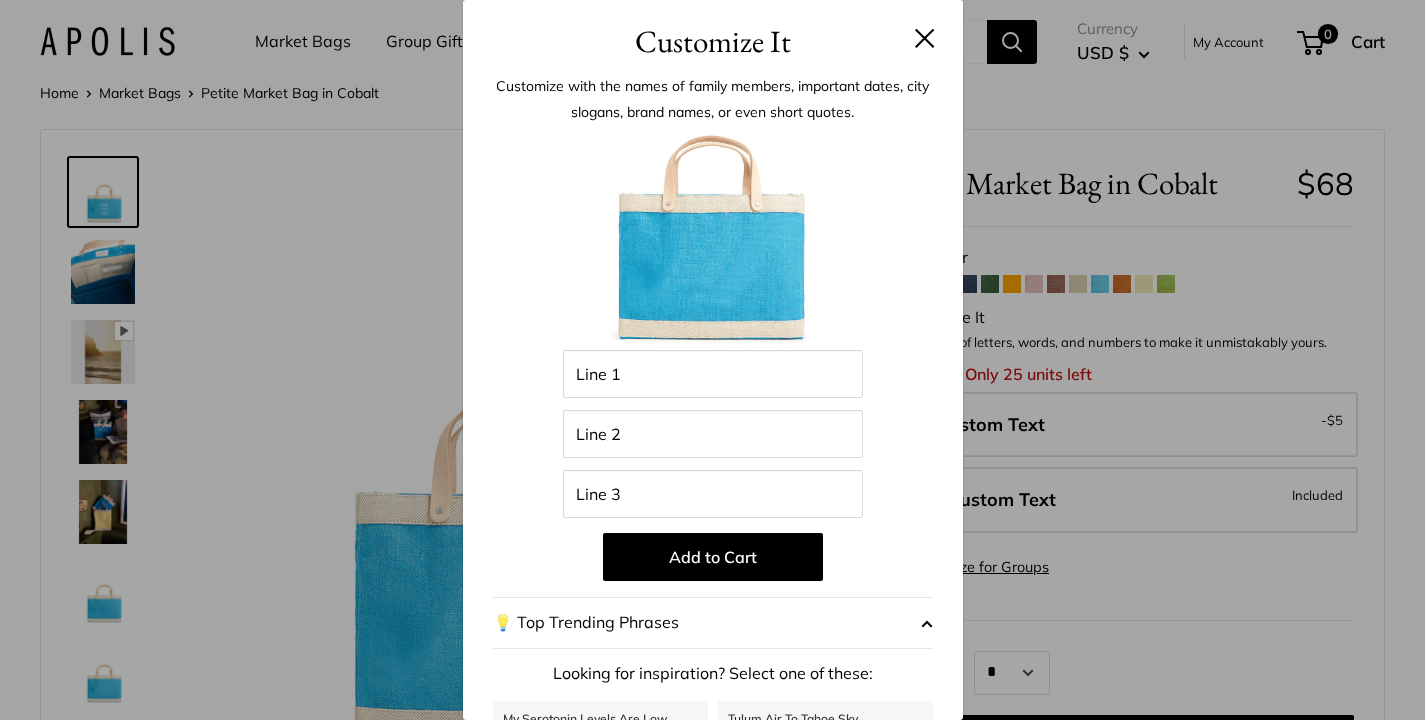 scroll, scrollTop: 168, scrollLeft: 0, axis: vertical 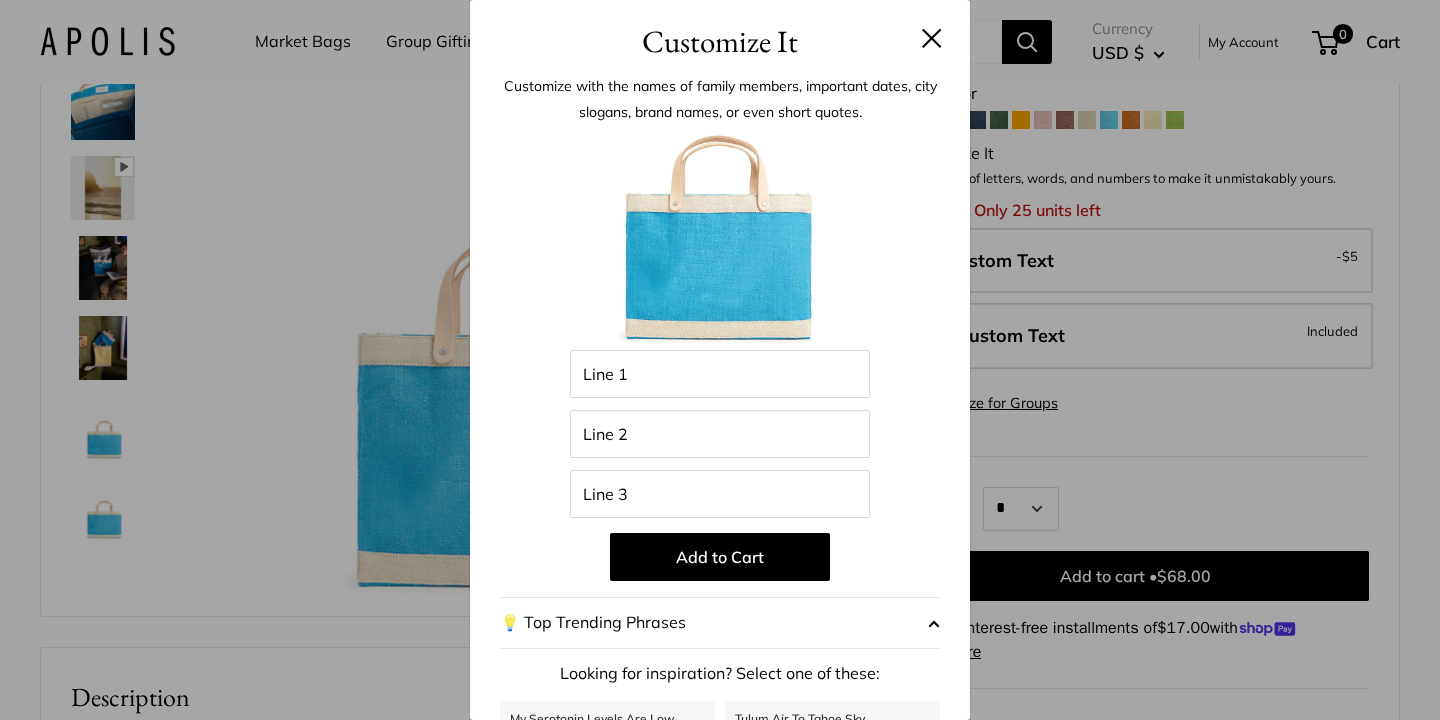 click at bounding box center [932, 38] 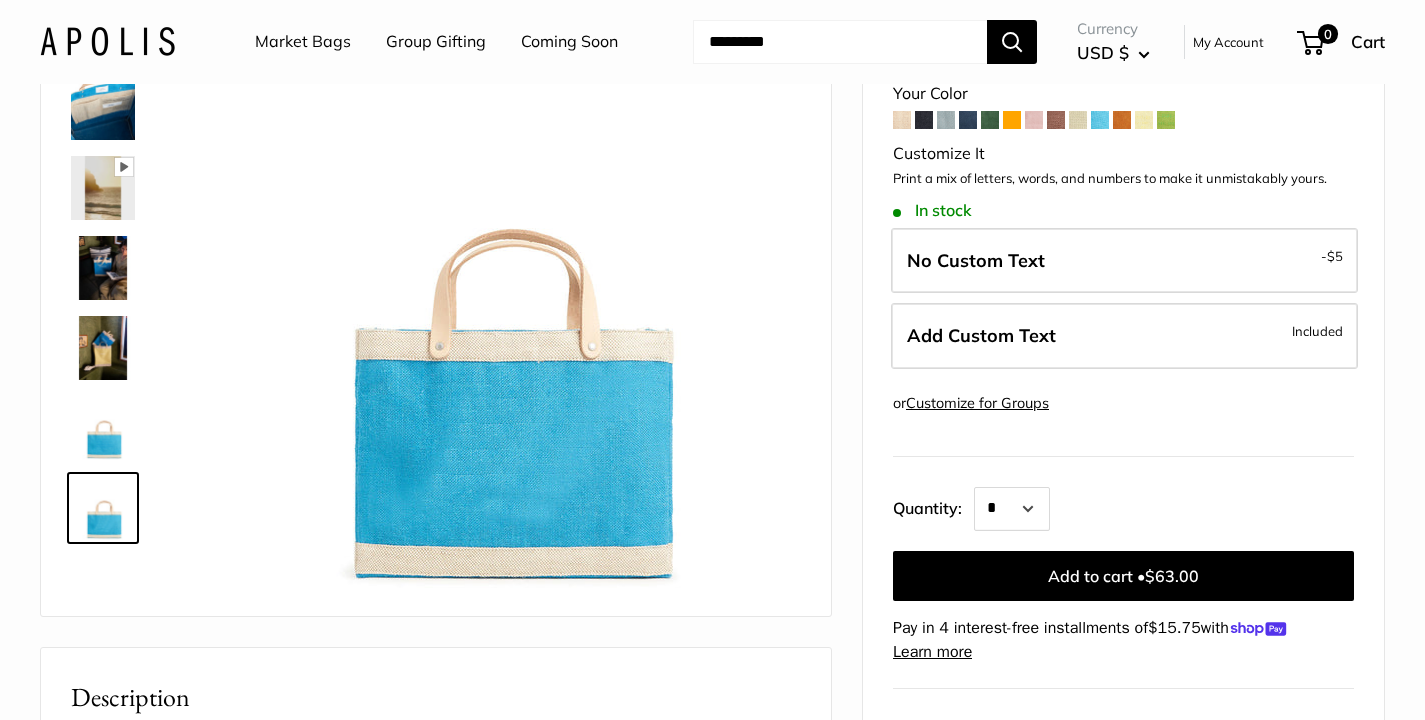 click at bounding box center (1034, 120) 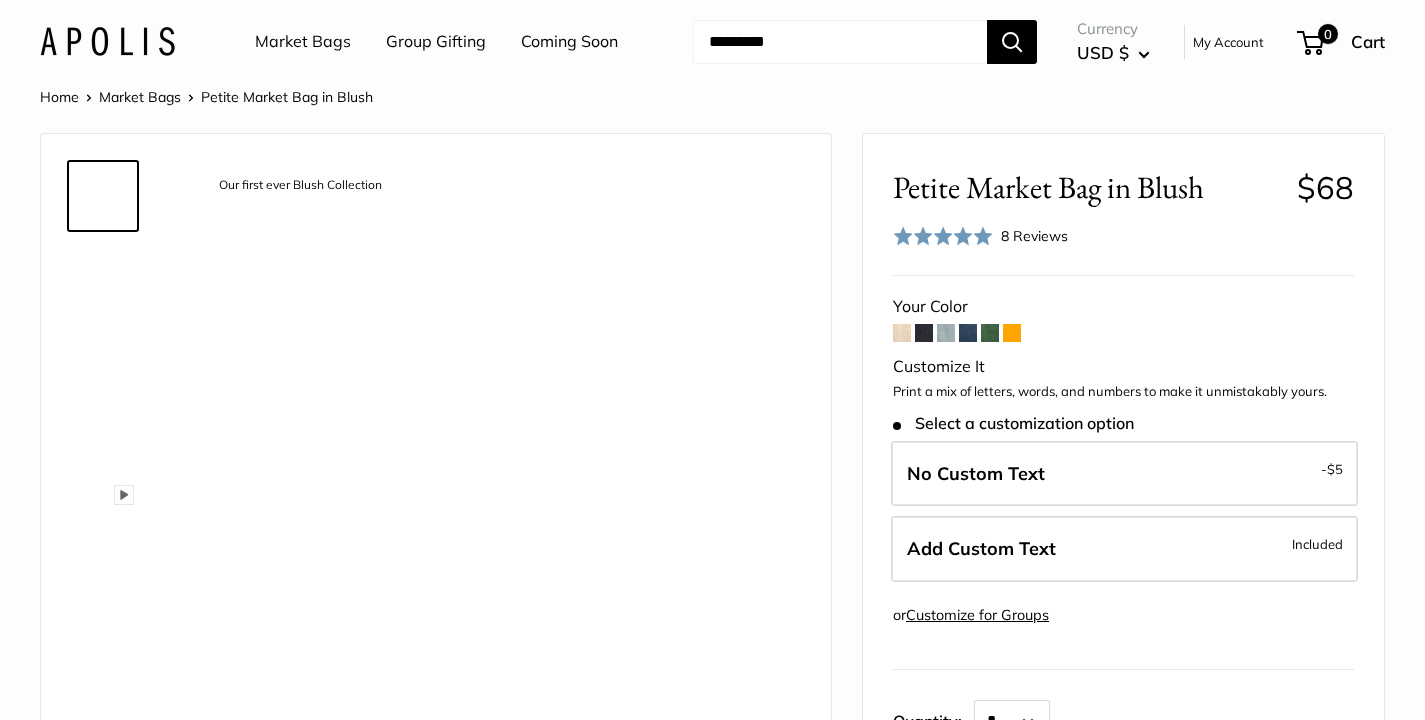 scroll, scrollTop: 0, scrollLeft: 0, axis: both 